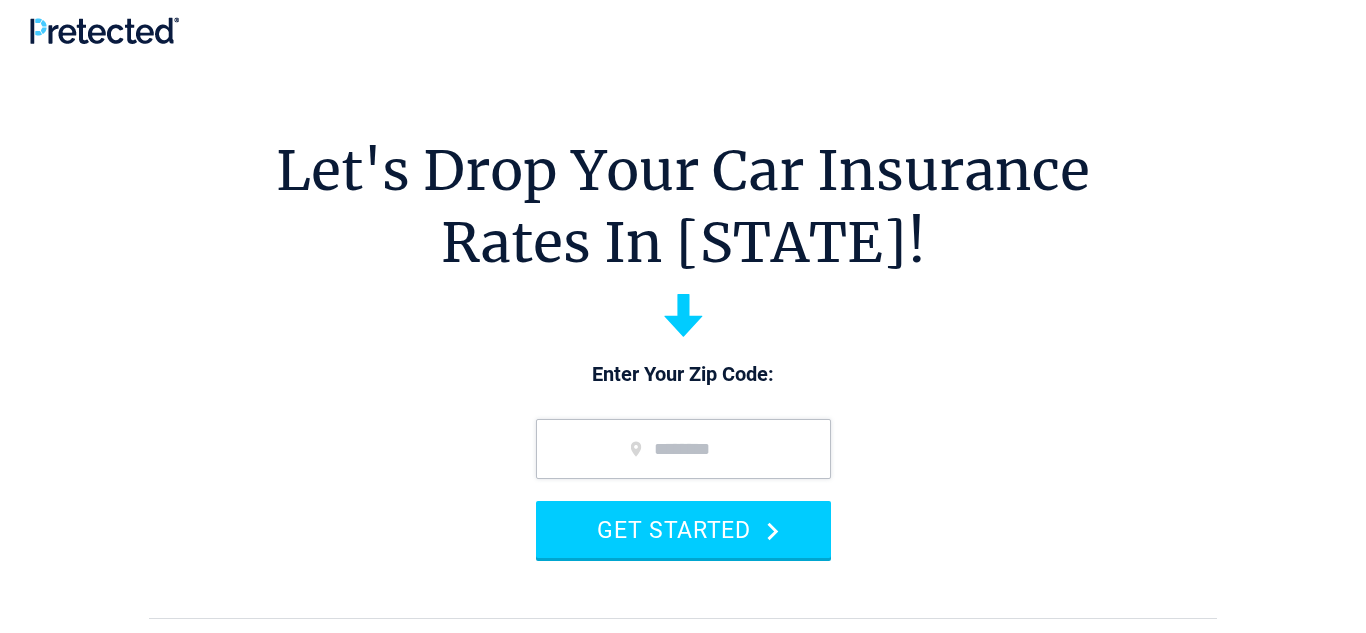 scroll, scrollTop: 0, scrollLeft: 0, axis: both 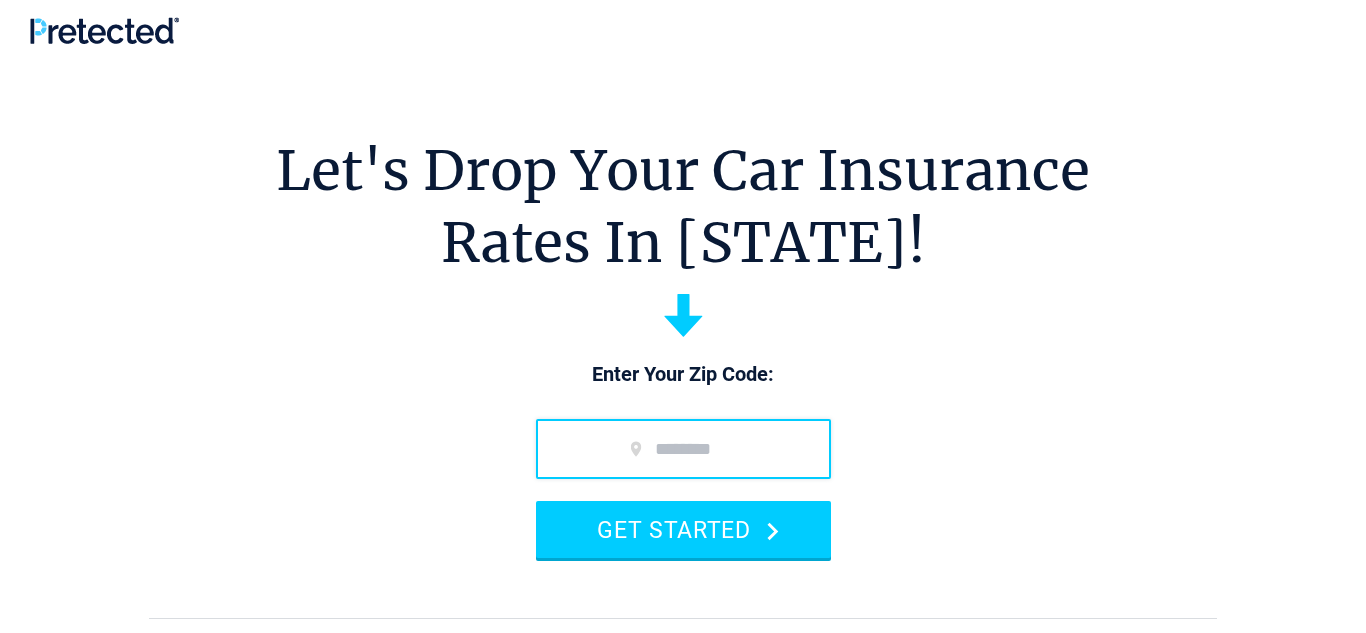 click at bounding box center (683, 449) 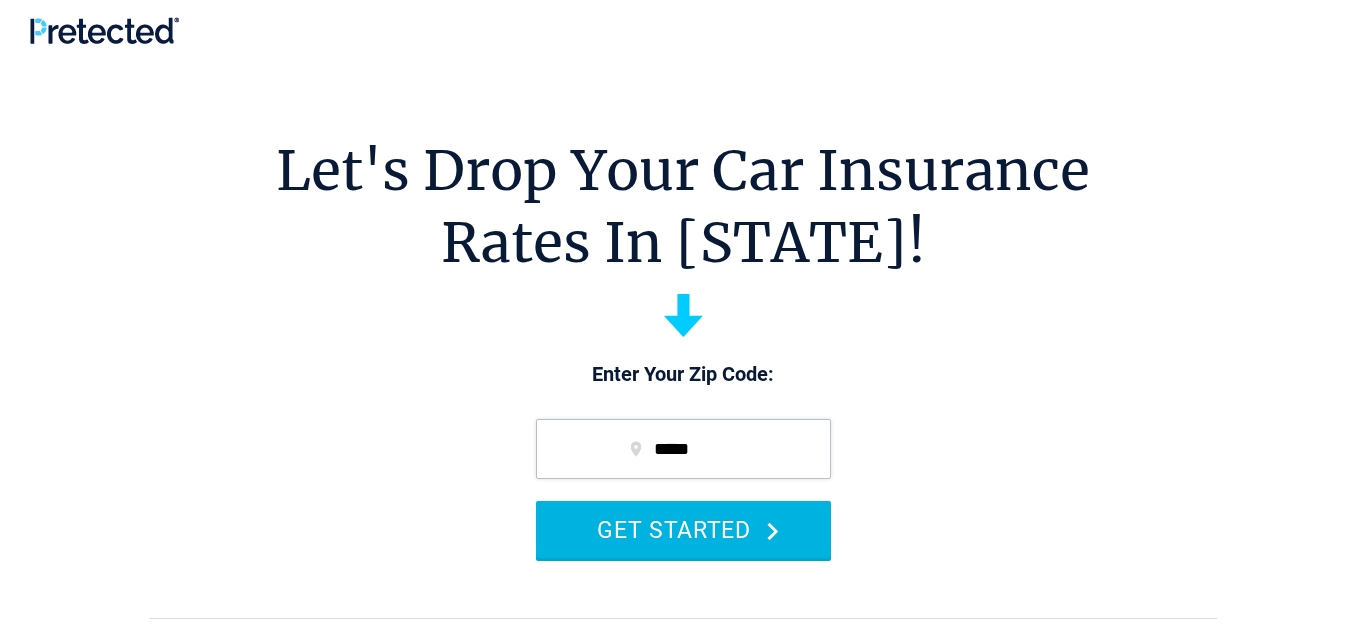 click on "GET STARTED" at bounding box center [683, 529] 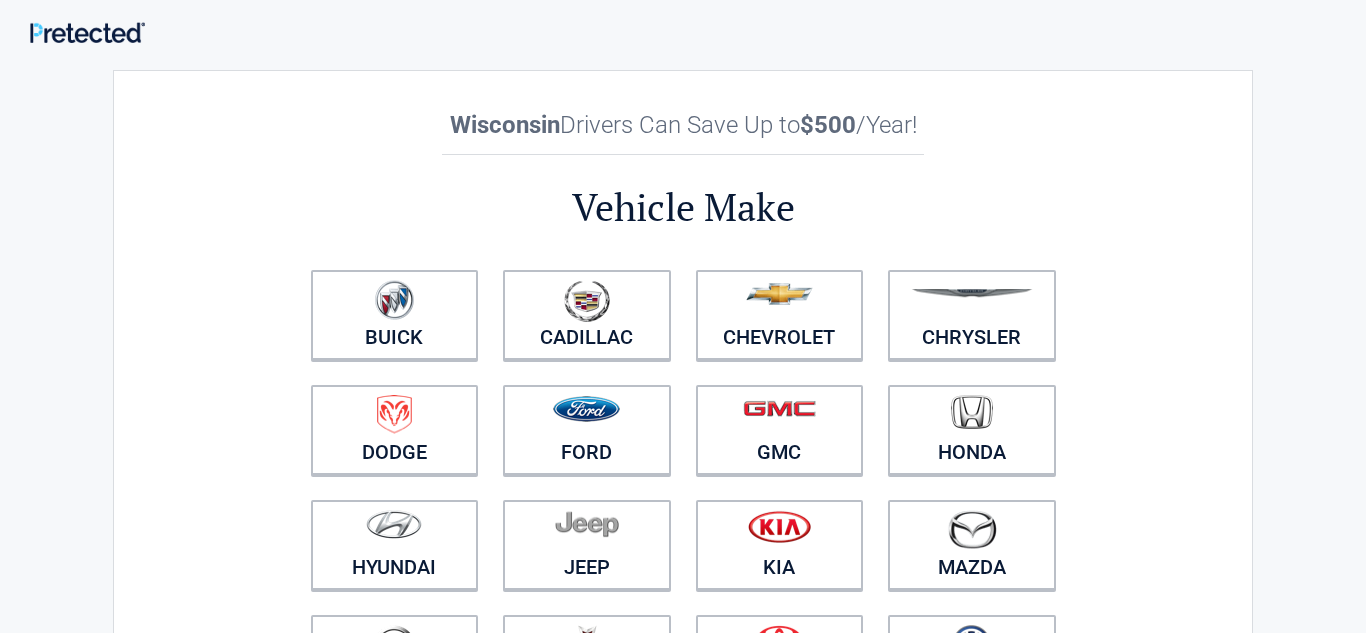 scroll, scrollTop: 0, scrollLeft: 0, axis: both 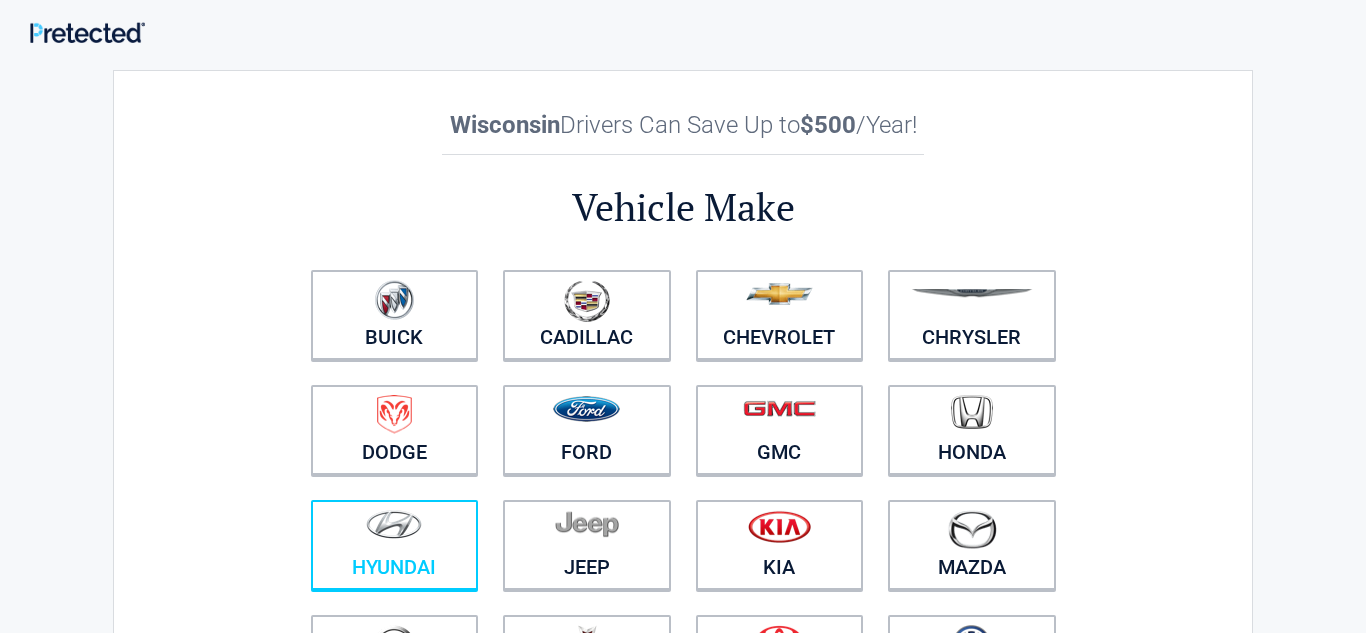 click on "Hyundai" at bounding box center [395, 545] 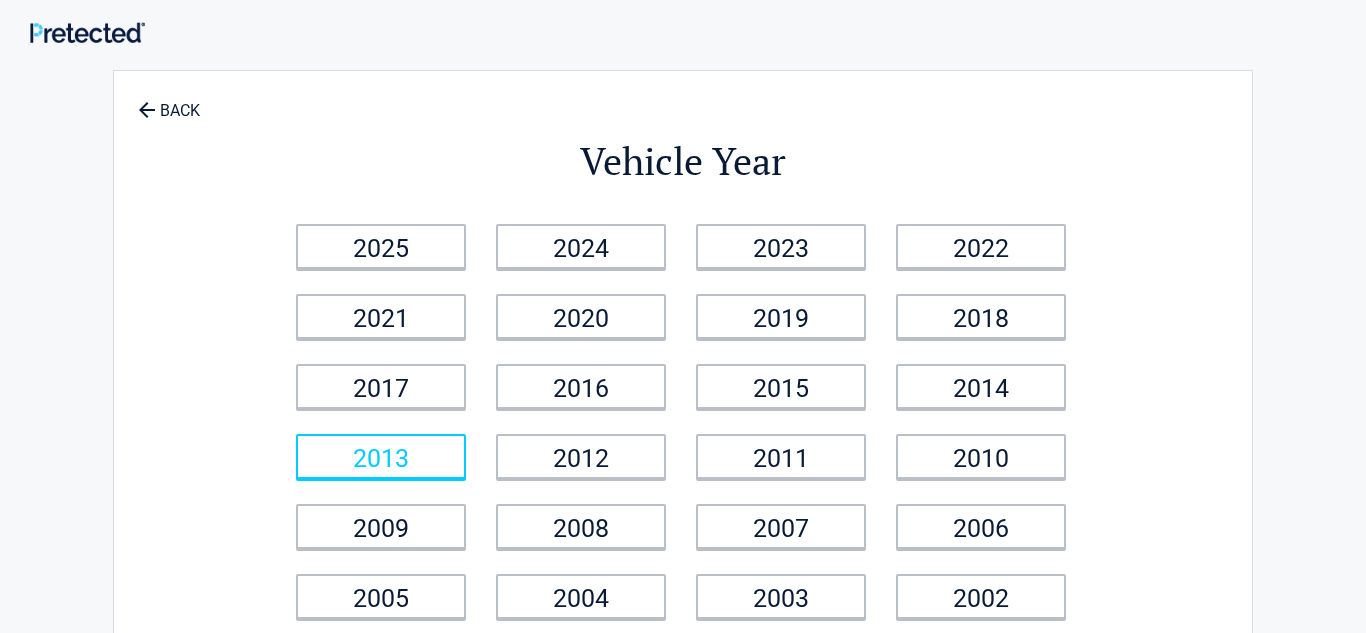 click on "2013" at bounding box center [381, 456] 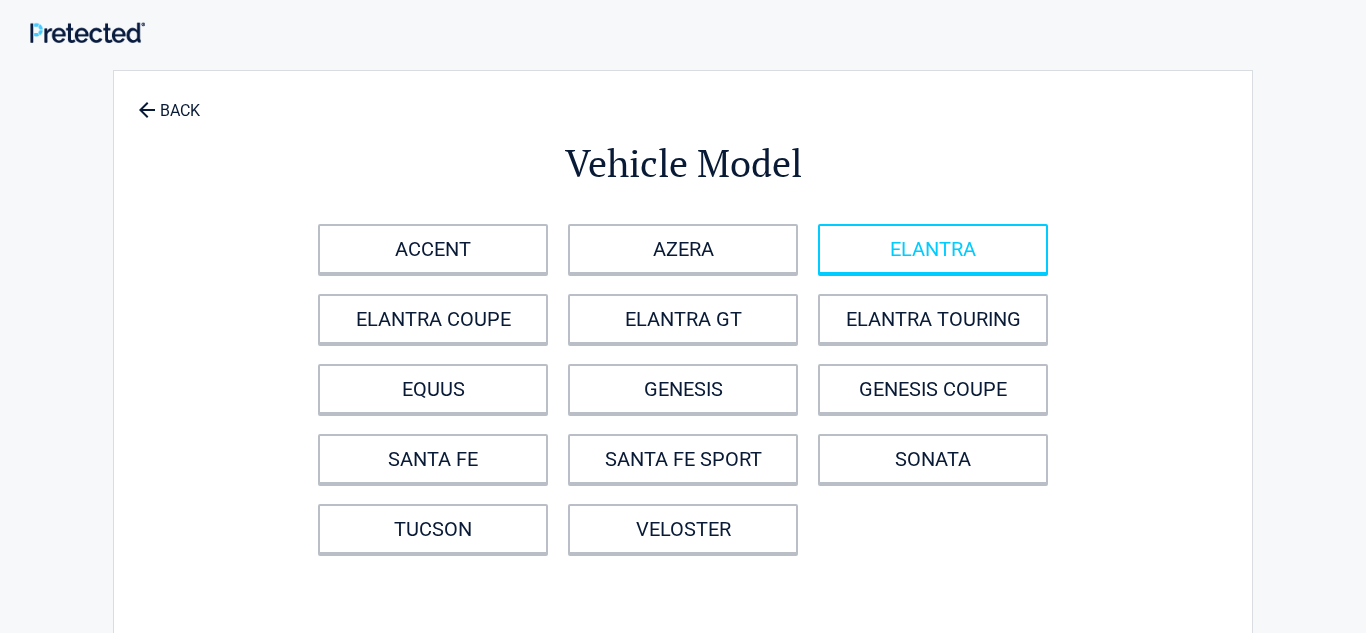 click on "ELANTRA" at bounding box center (933, 249) 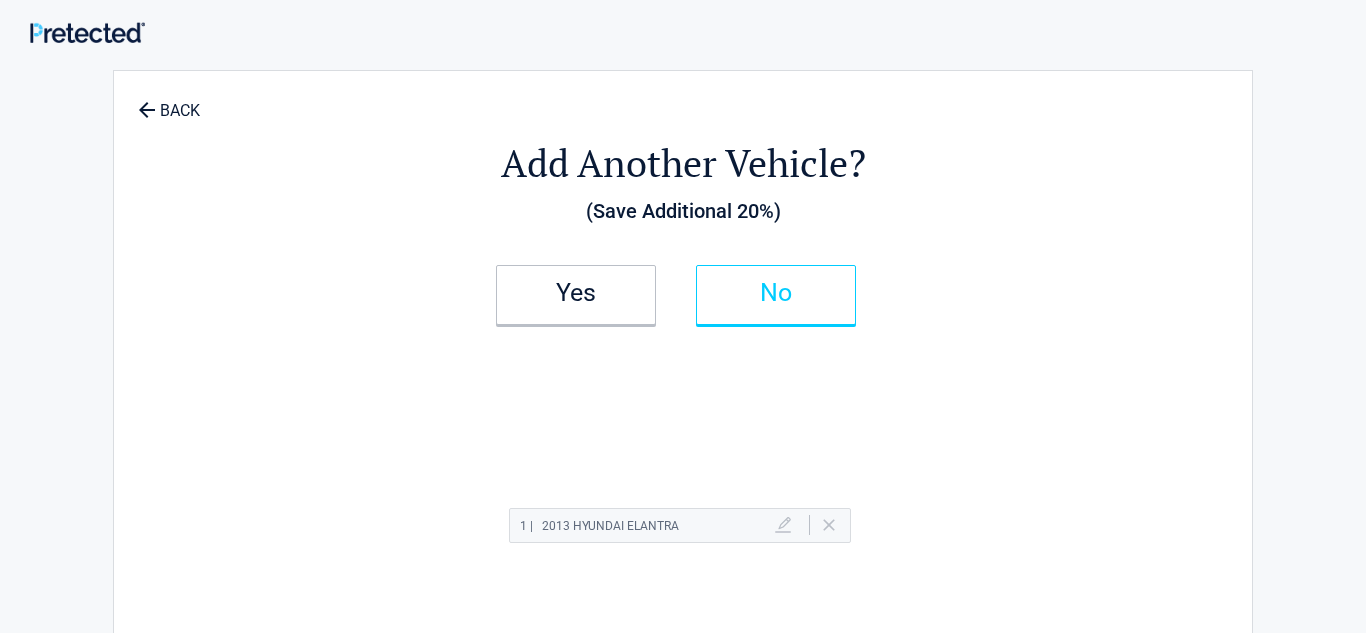click on "No" at bounding box center [776, 293] 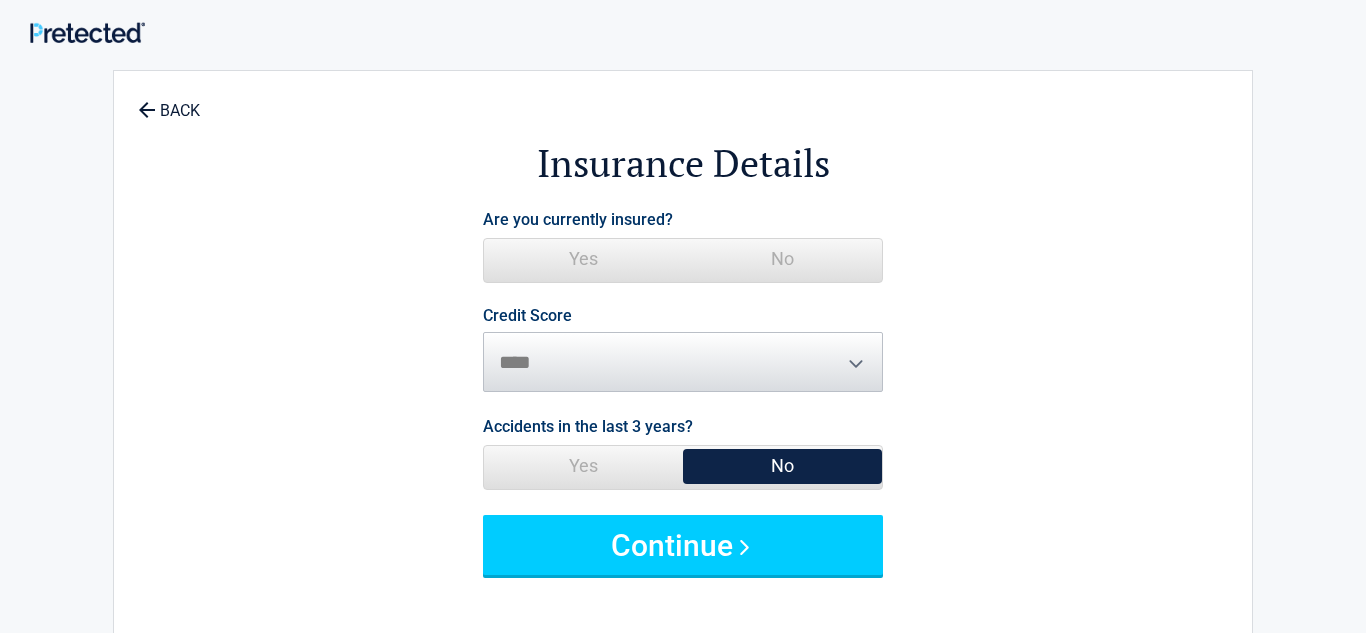click on "Yes" at bounding box center (583, 259) 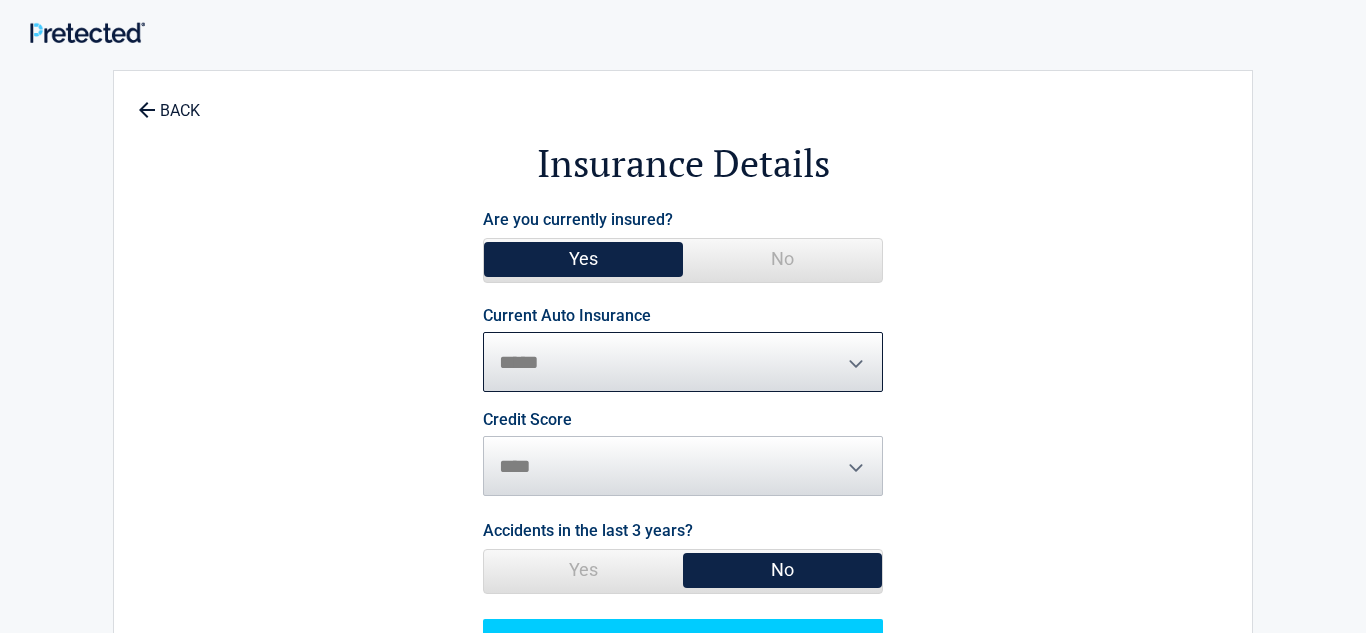 click on "**********" at bounding box center [683, 362] 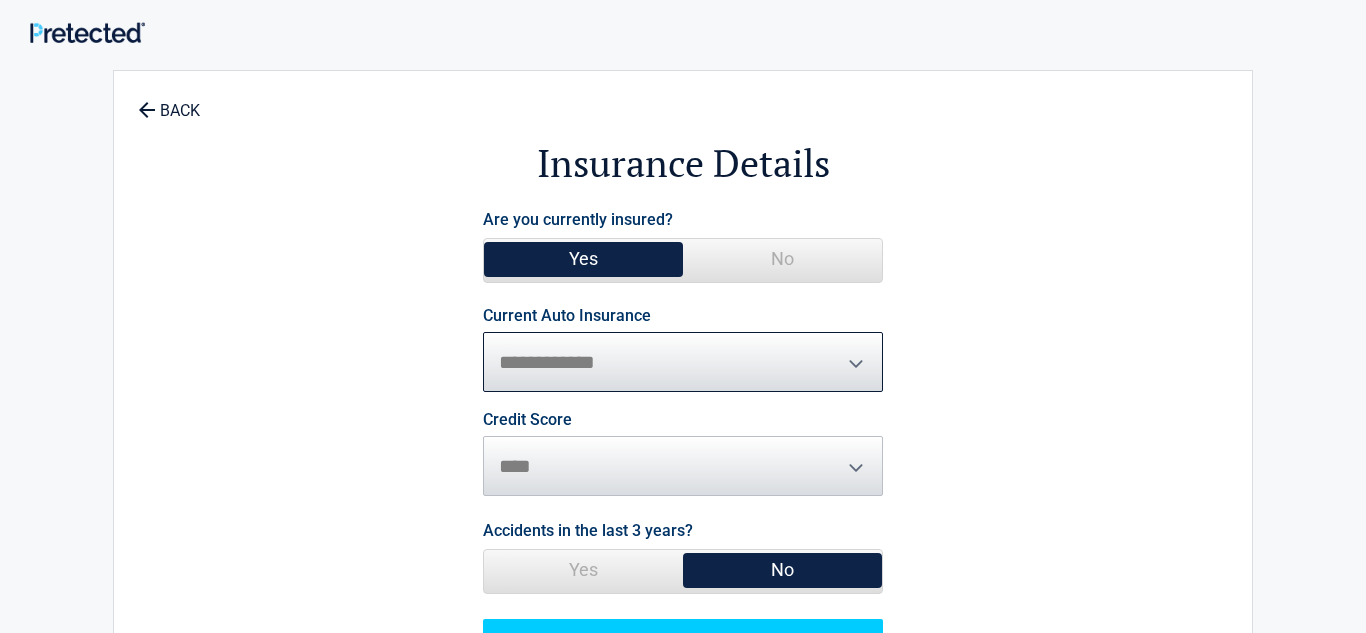 click on "**********" at bounding box center (683, 362) 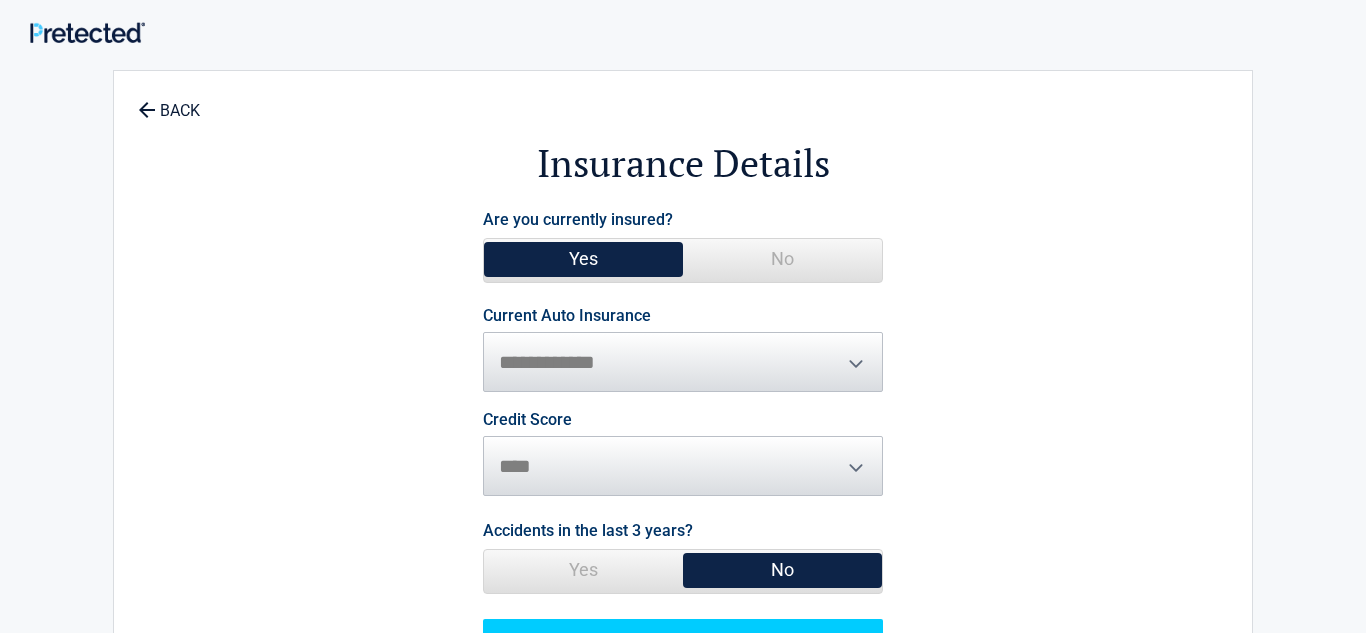 click on "Yes" at bounding box center (583, 570) 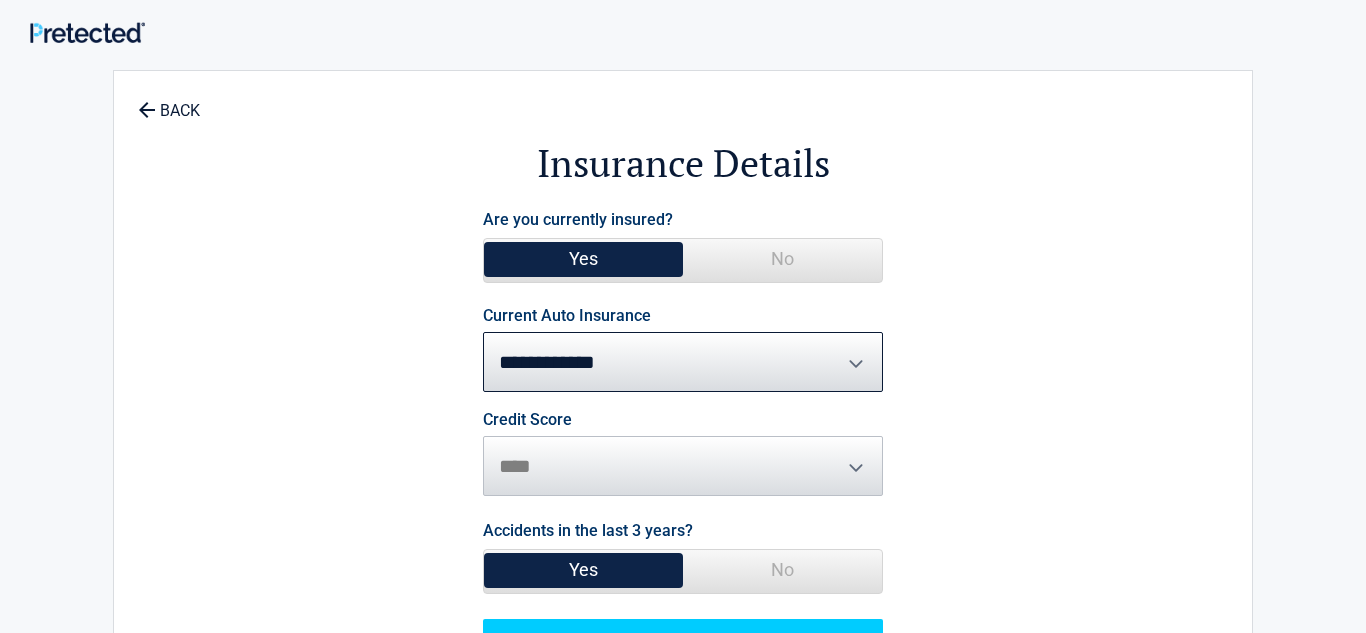 click on "No" at bounding box center (782, 570) 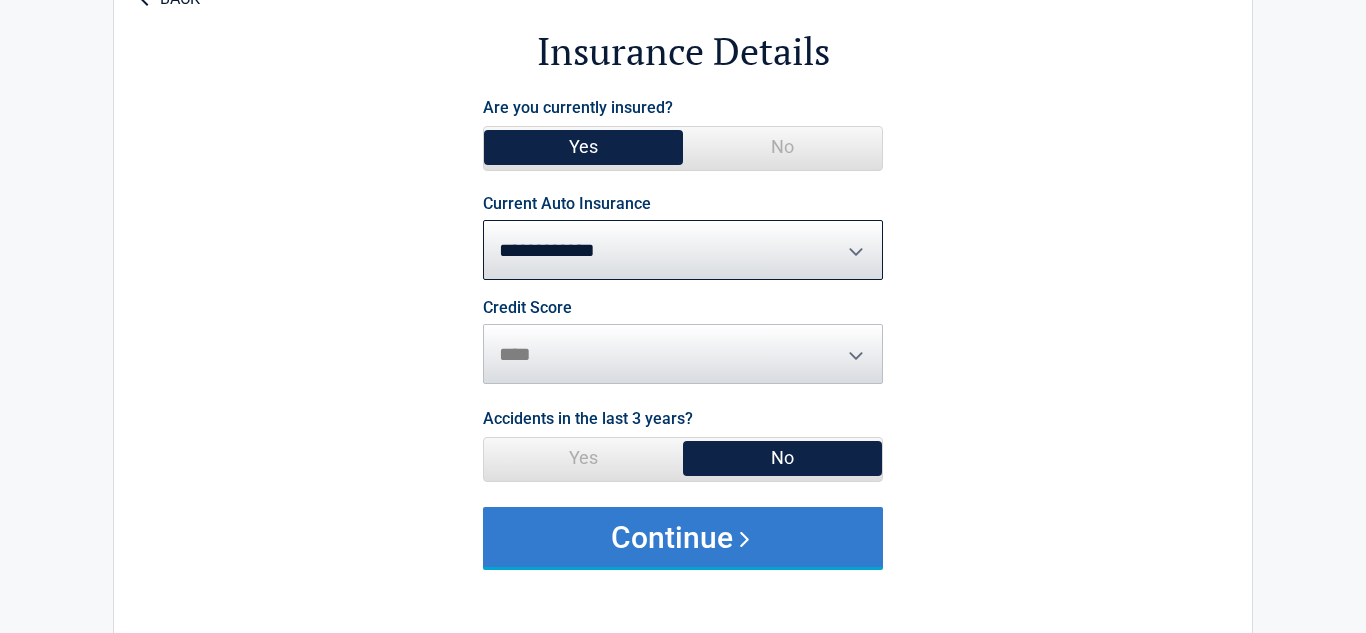click on "Continue" at bounding box center [683, 537] 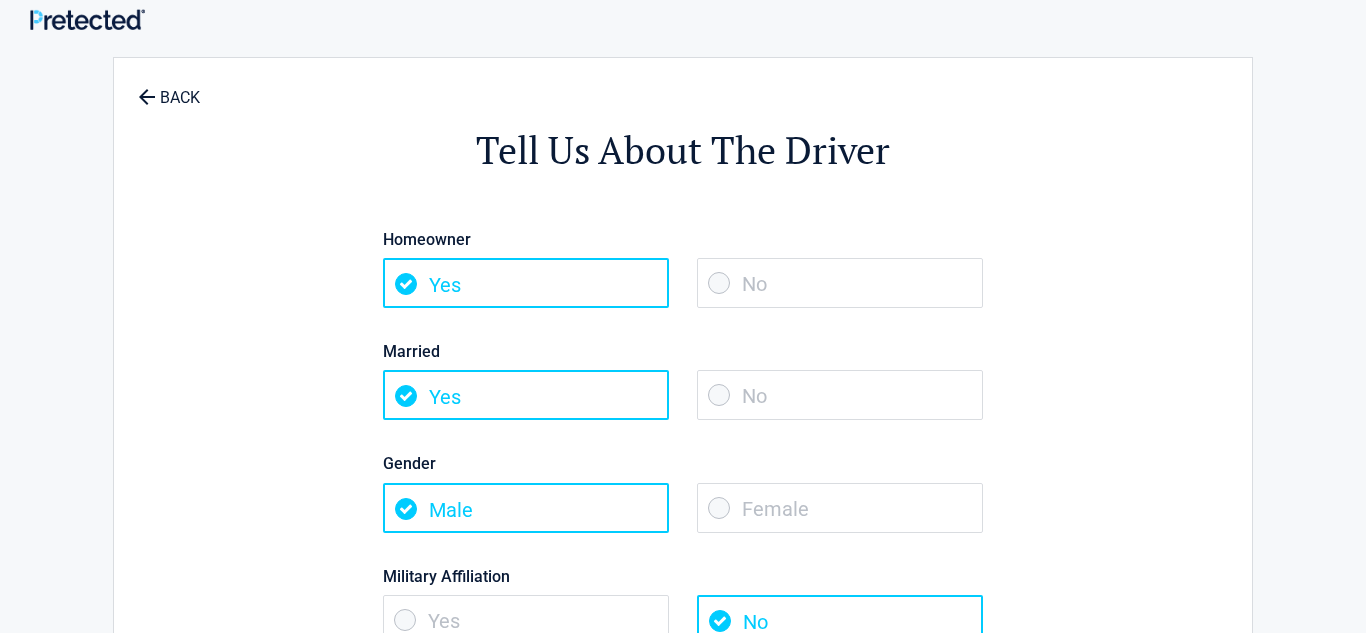 scroll, scrollTop: 0, scrollLeft: 0, axis: both 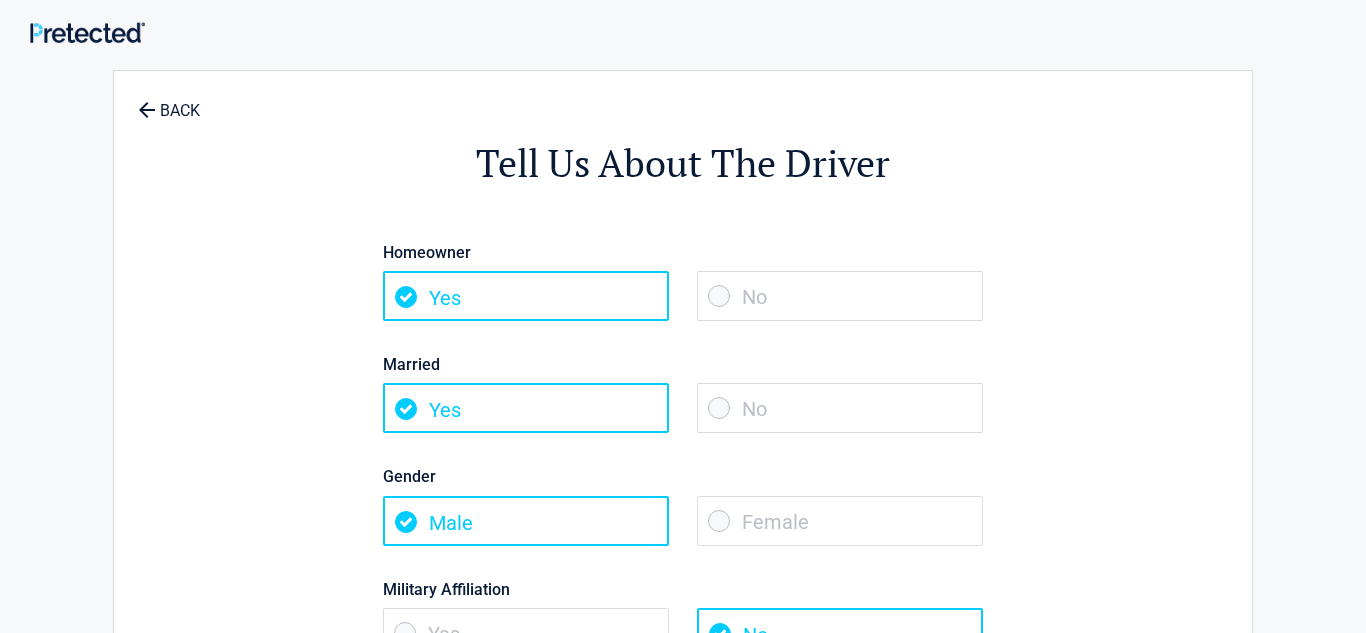 click on "No" at bounding box center (840, 296) 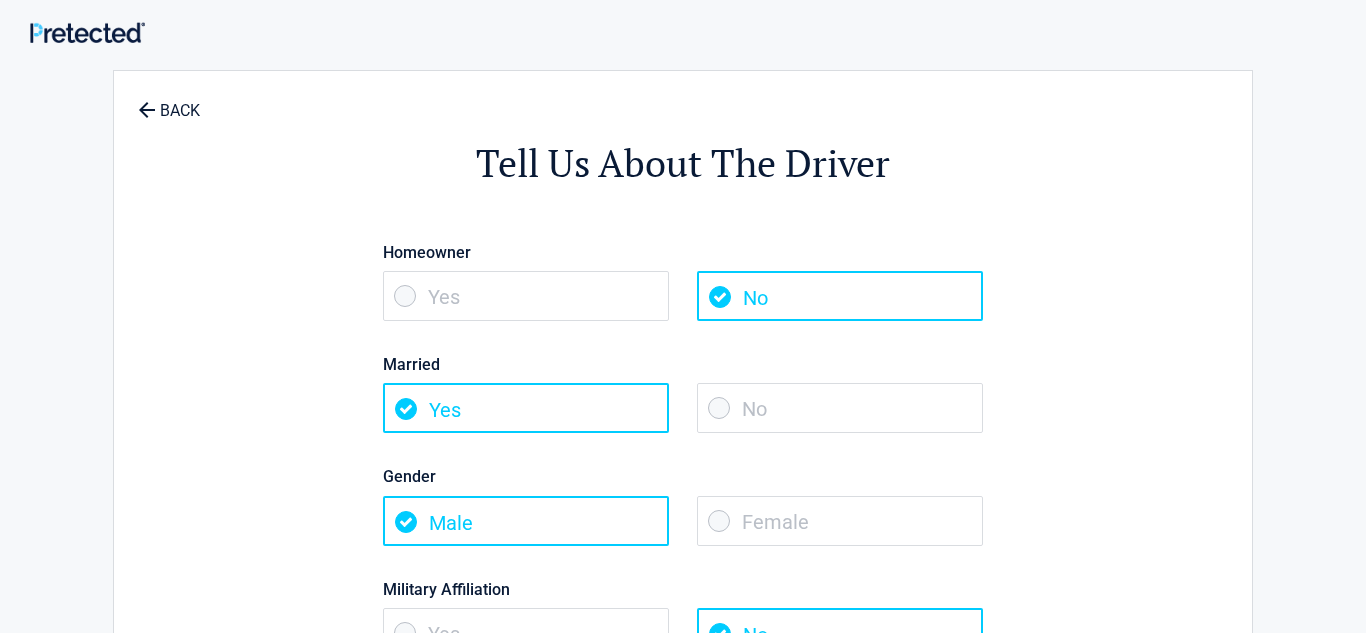 click on "No" at bounding box center (840, 408) 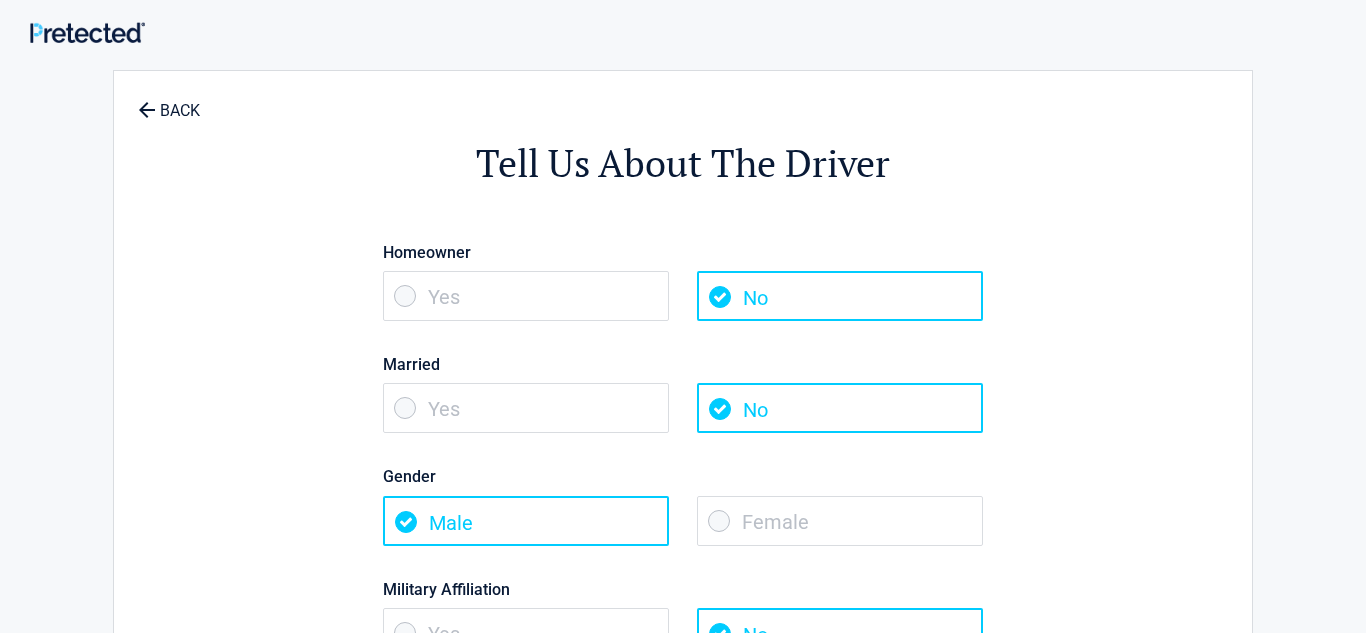 click on "Female" at bounding box center [840, 521] 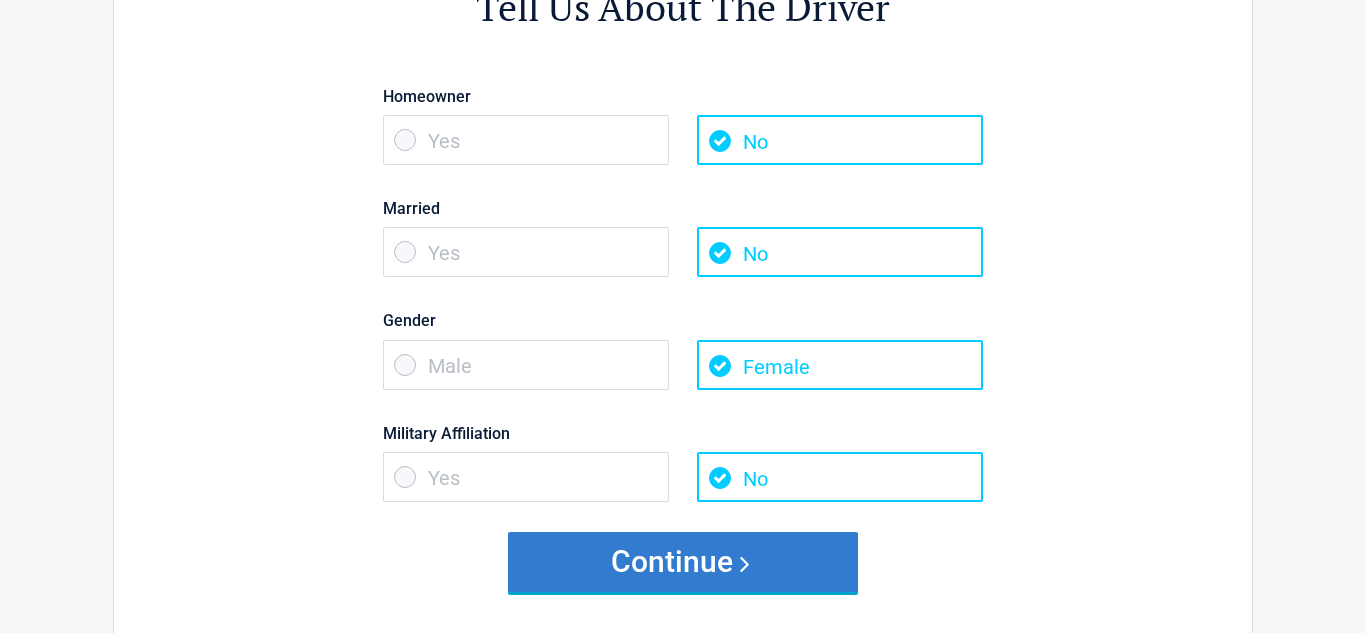 scroll, scrollTop: 284, scrollLeft: 0, axis: vertical 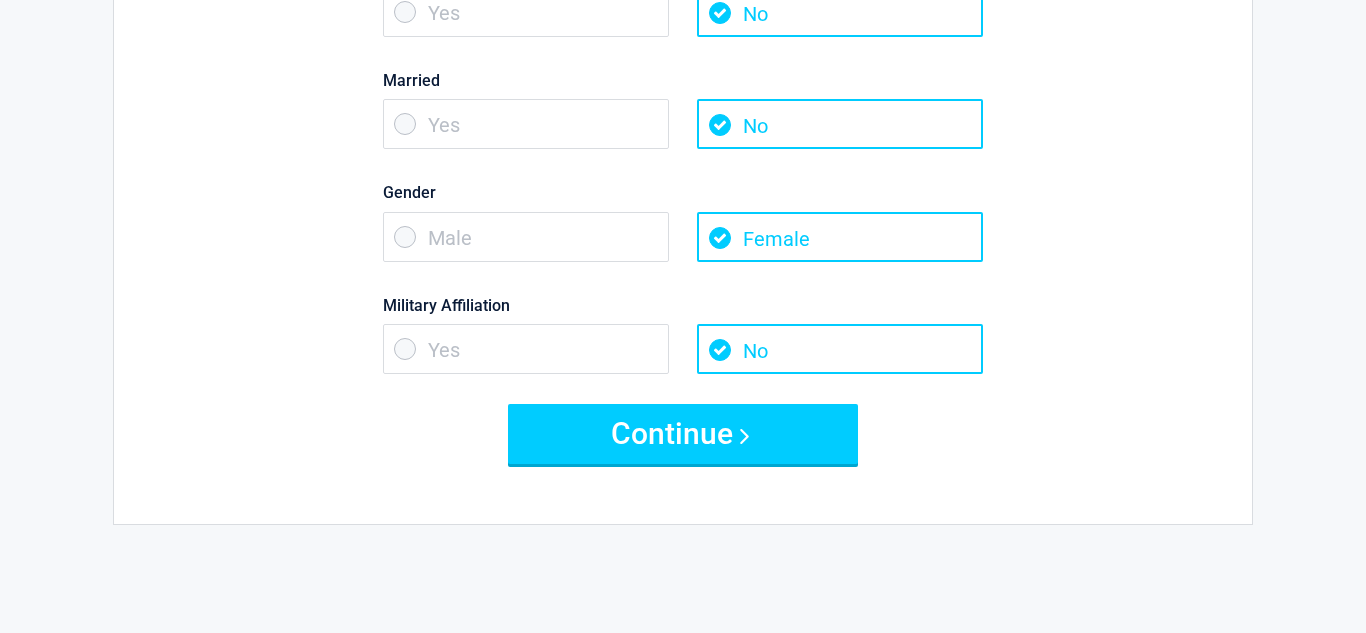 drag, startPoint x: 860, startPoint y: 327, endPoint x: 857, endPoint y: 339, distance: 12.369317 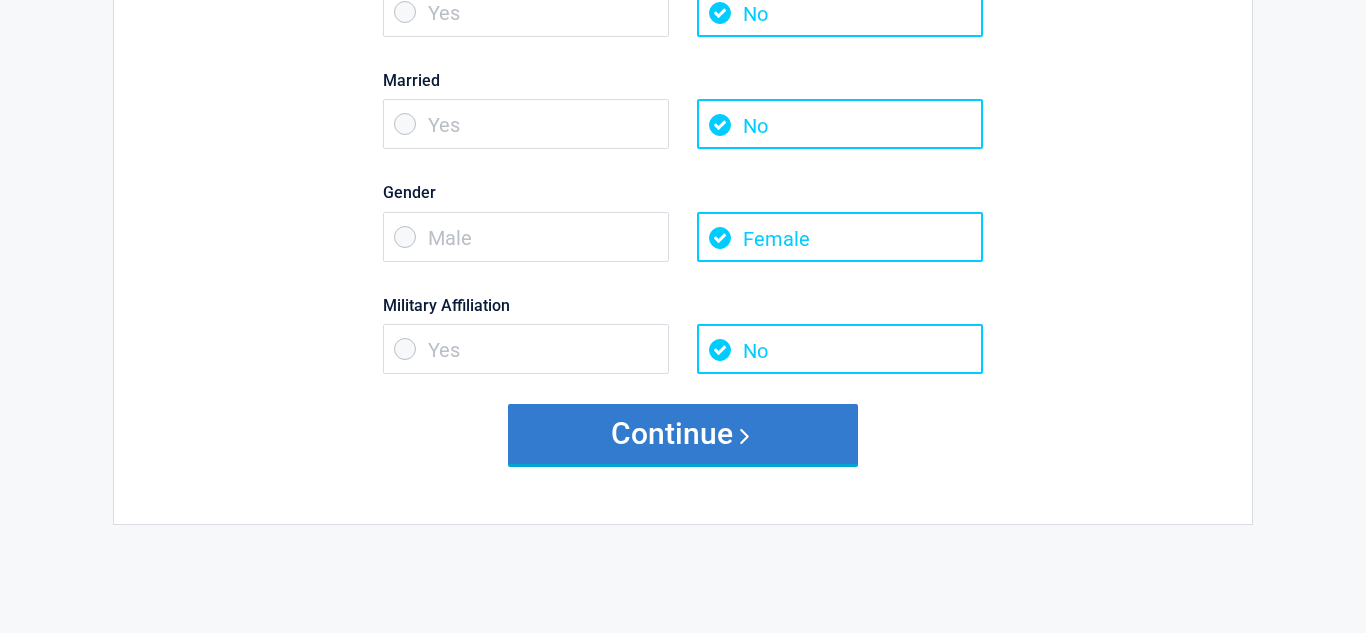 click on "Continue" at bounding box center [683, 434] 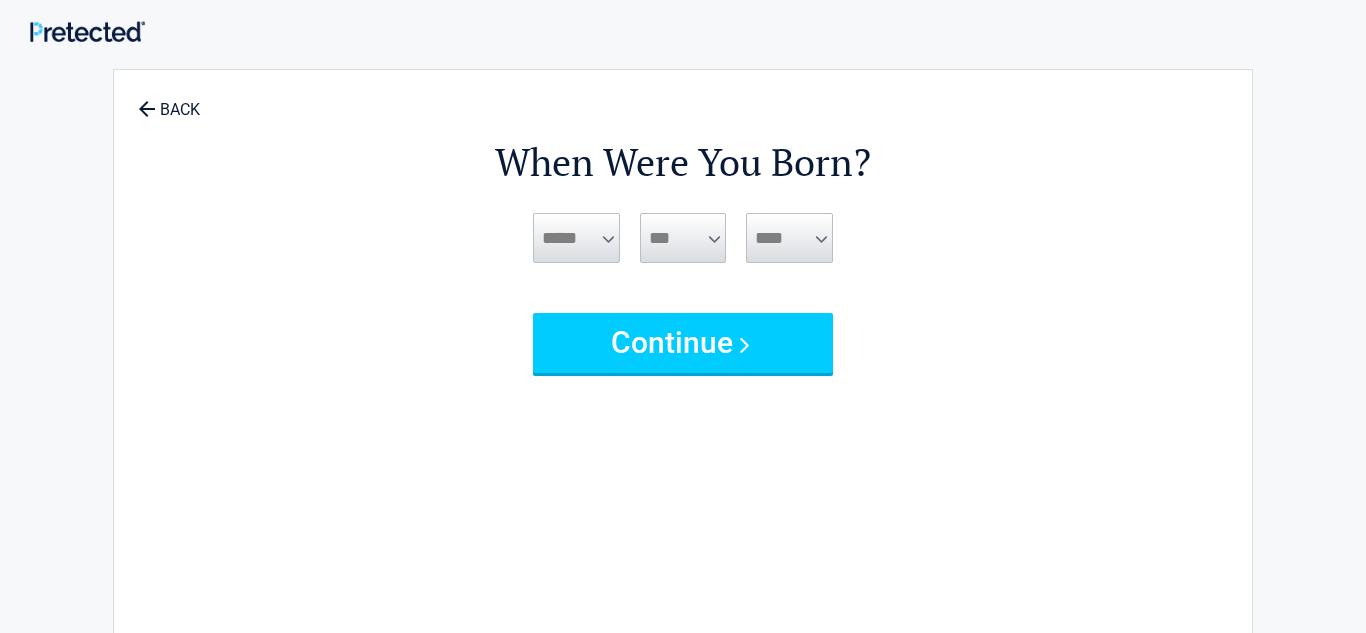 scroll, scrollTop: 0, scrollLeft: 0, axis: both 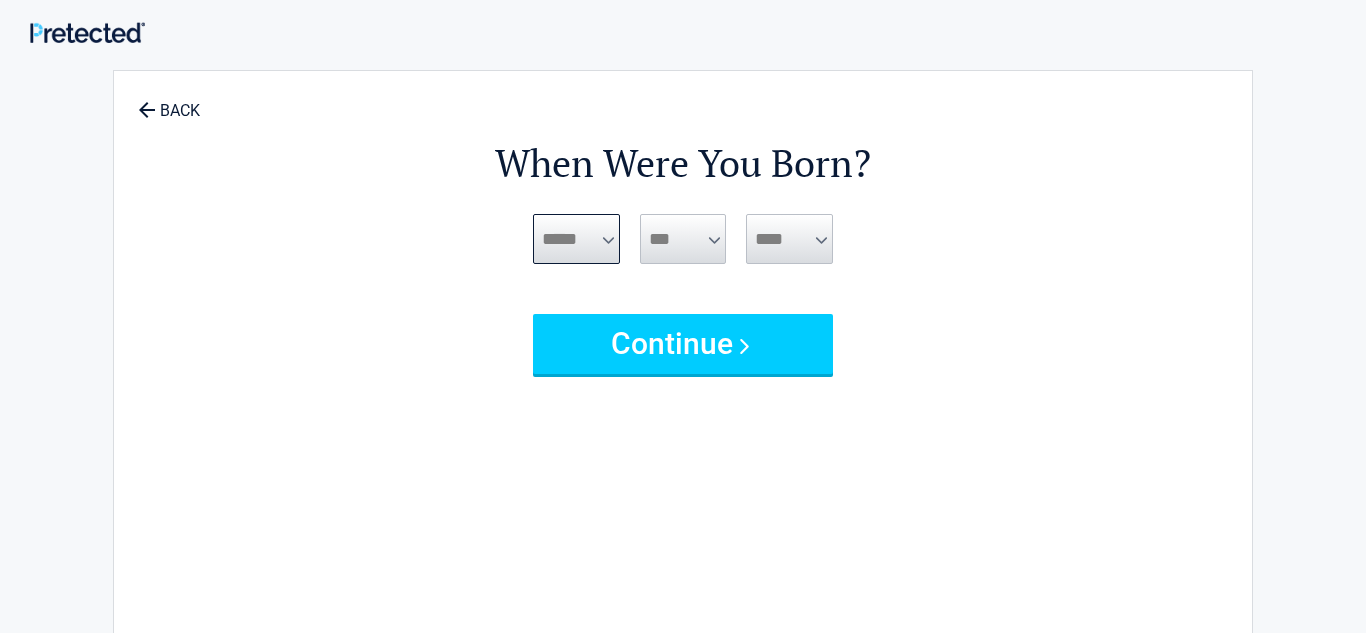 click on "*****
***
***
***
***
***
***
***
***
***
***
***
***" at bounding box center (576, 239) 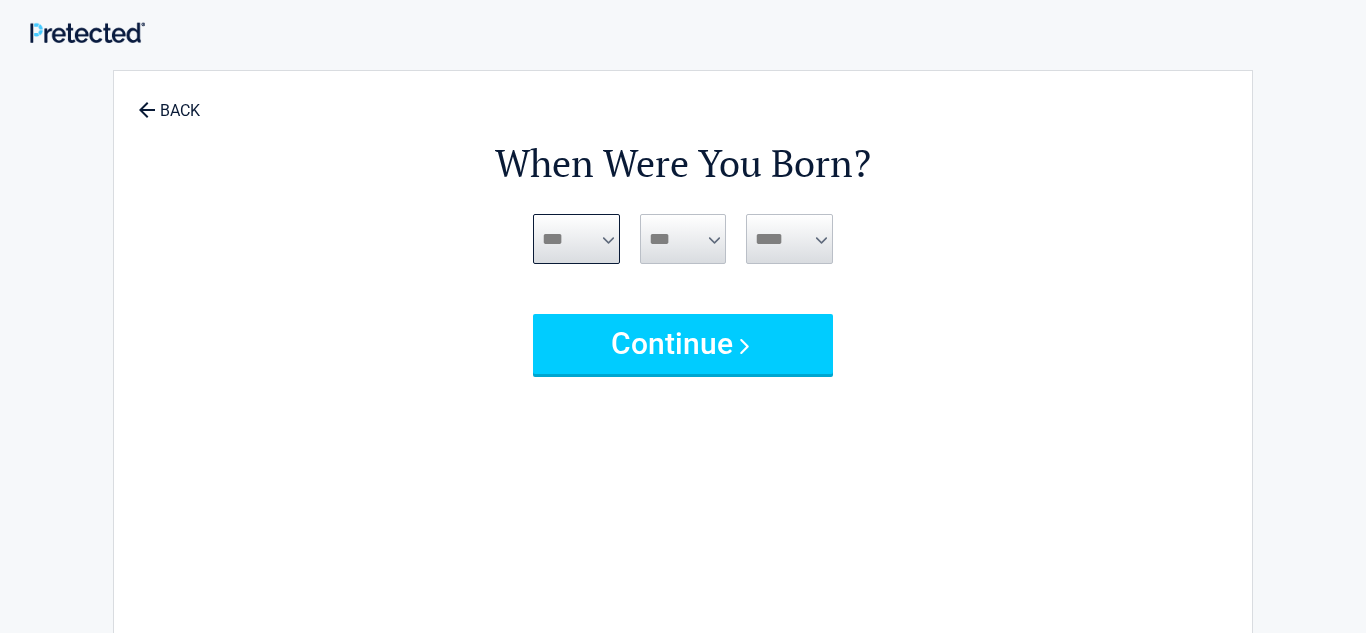 click on "*****
***
***
***
***
***
***
***
***
***
***
***
***" at bounding box center [576, 239] 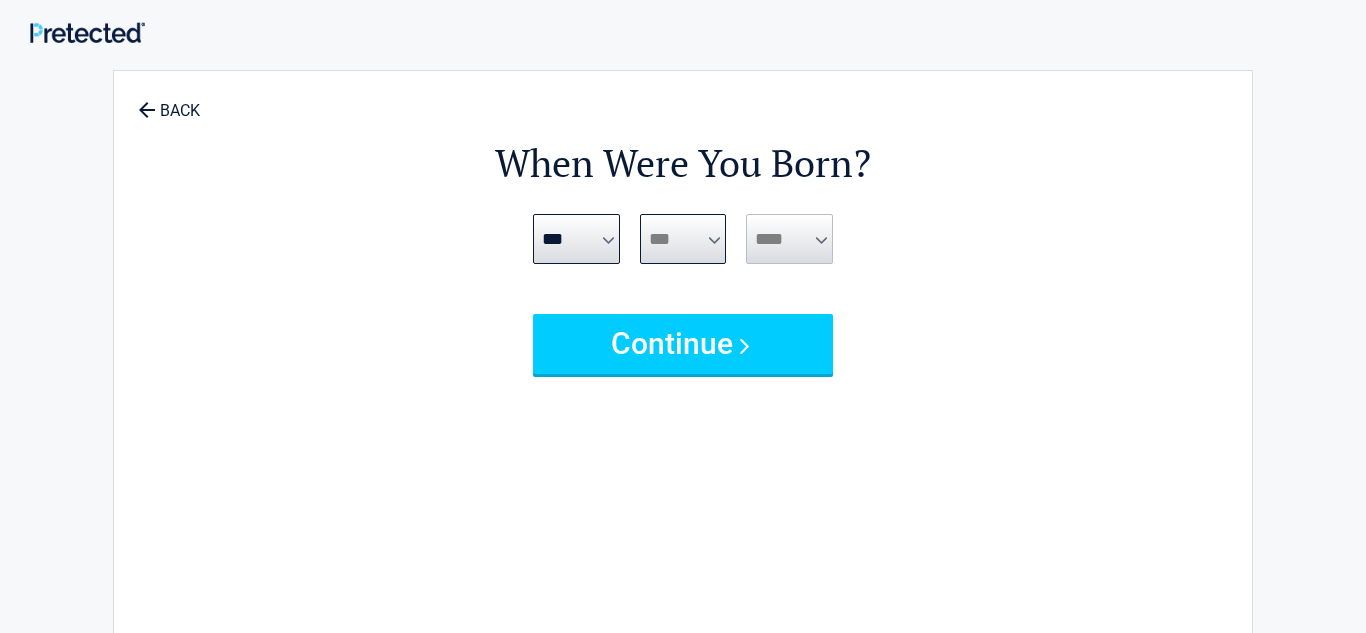 click on "*** * * * * * * * * * ** ** ** ** ** ** ** ** ** ** ** ** ** ** ** ** ** ** ** ** ** **" at bounding box center (683, 239) 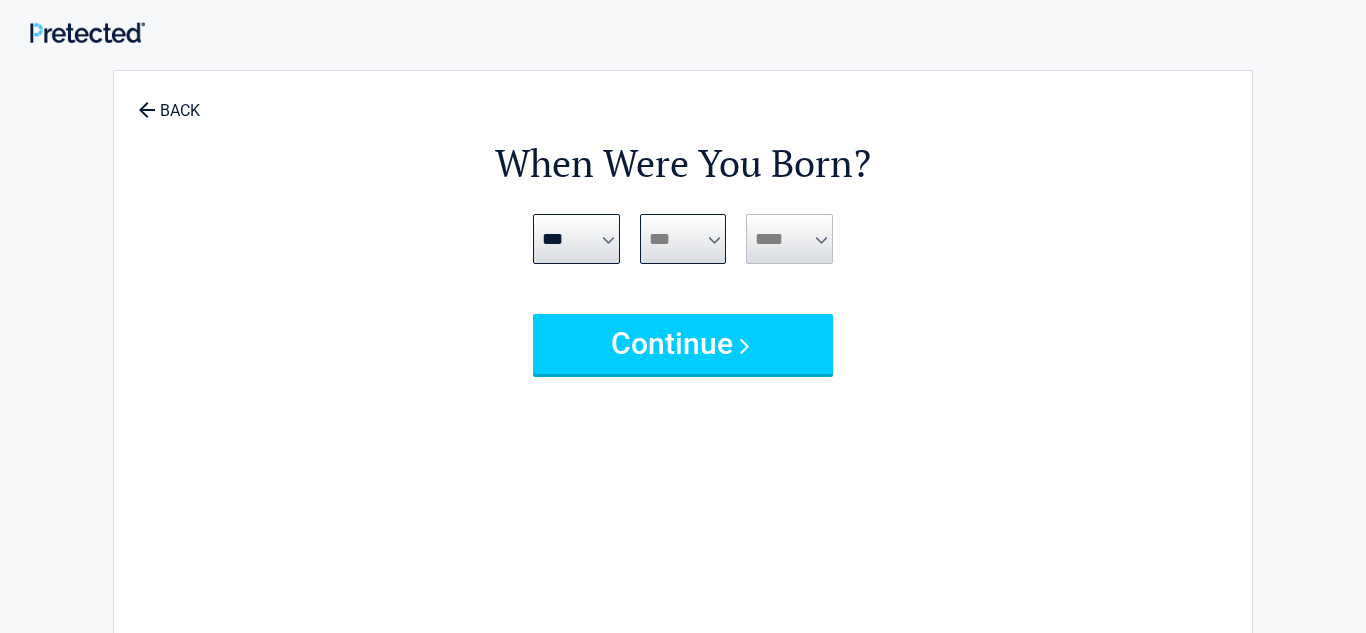 select on "*" 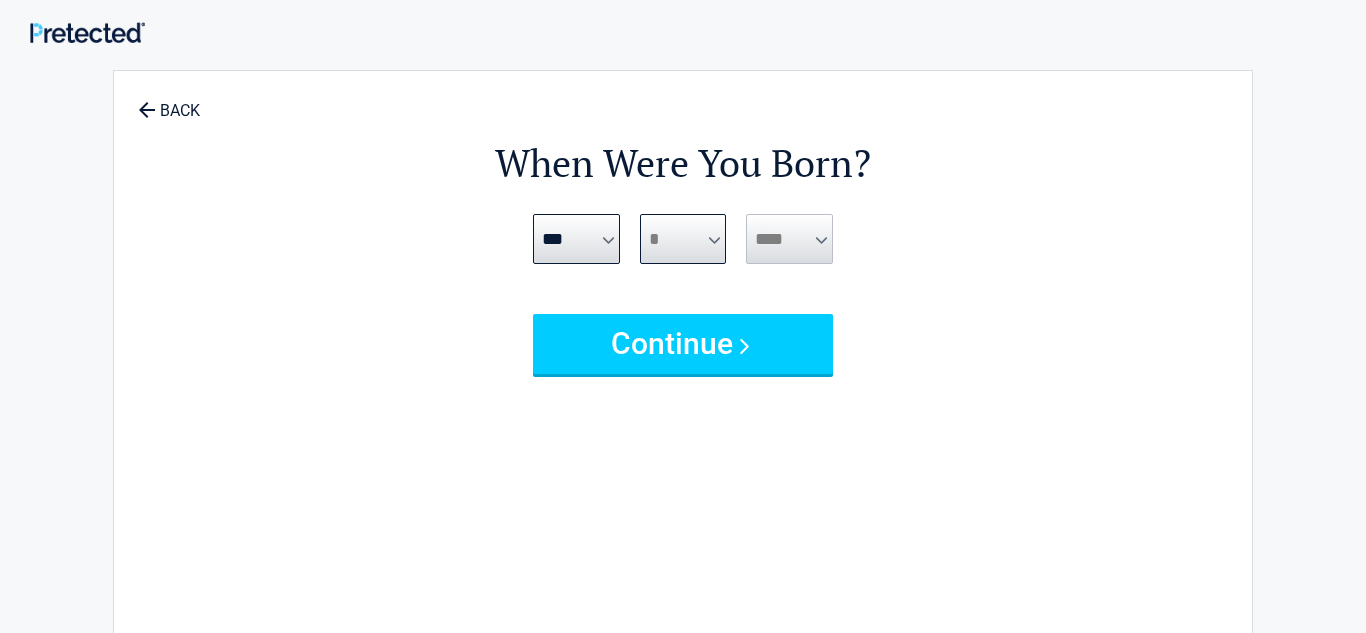 click on "*** * * * * * * * * * ** ** ** ** ** ** ** ** ** ** ** ** ** ** ** ** ** ** ** ** ** **" at bounding box center (683, 239) 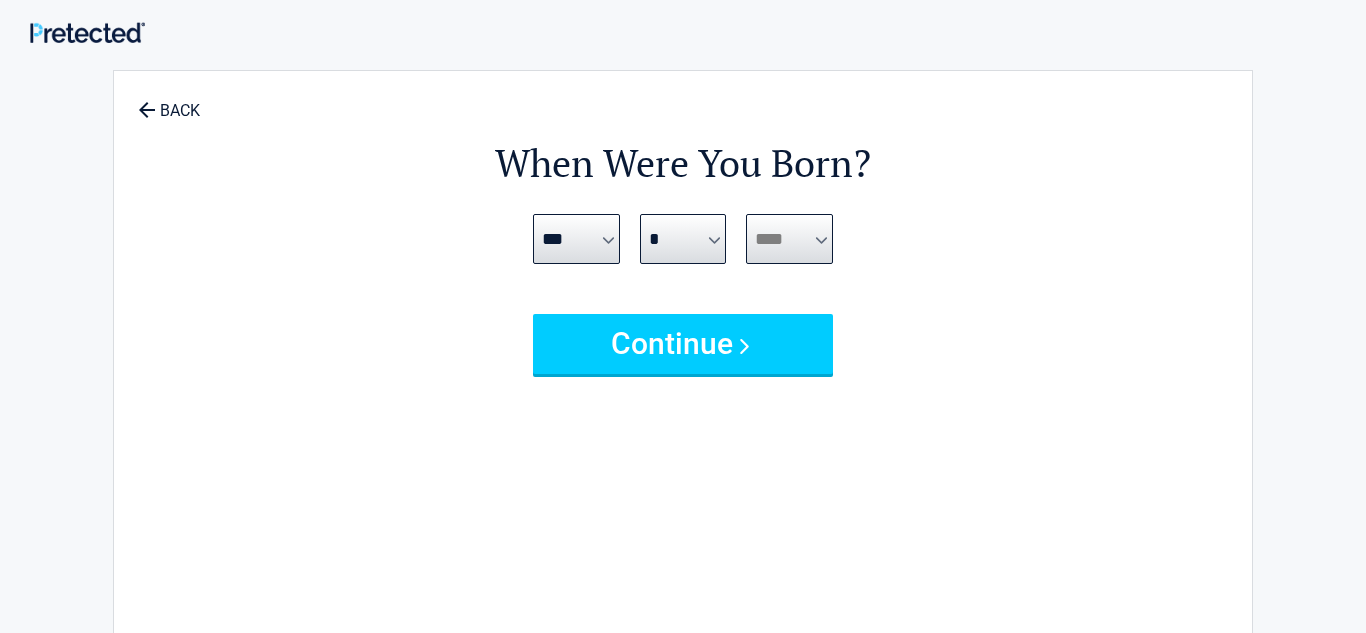 click on "****
****
****
****
****
****
****
****
****
****
****
****
****
****
****
****
****
****
****
****
****
****
****
****
****
****
****
****
****
****
****
****
****
****
****
****
****
****
****
****
****
****
****
****
****
****
****
****
****
****
****
****
****
****
****
****
****
****
****
****
****
****
****
****" at bounding box center [789, 239] 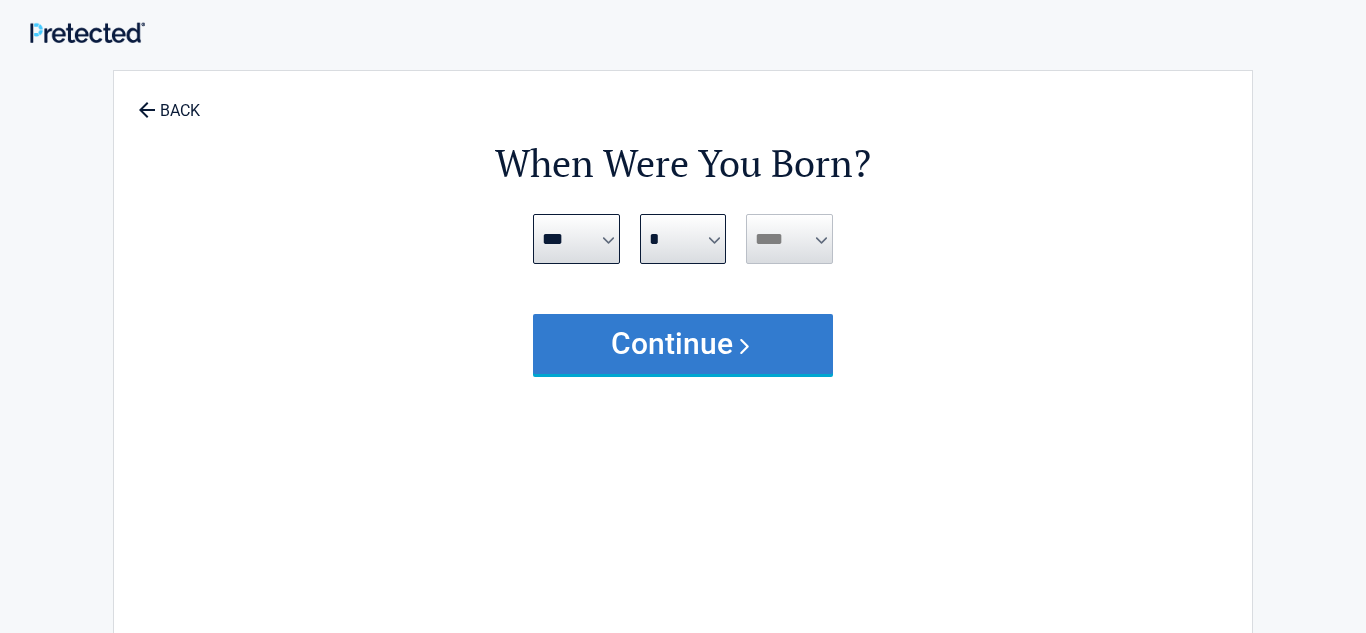 click on "Continue" at bounding box center (683, 344) 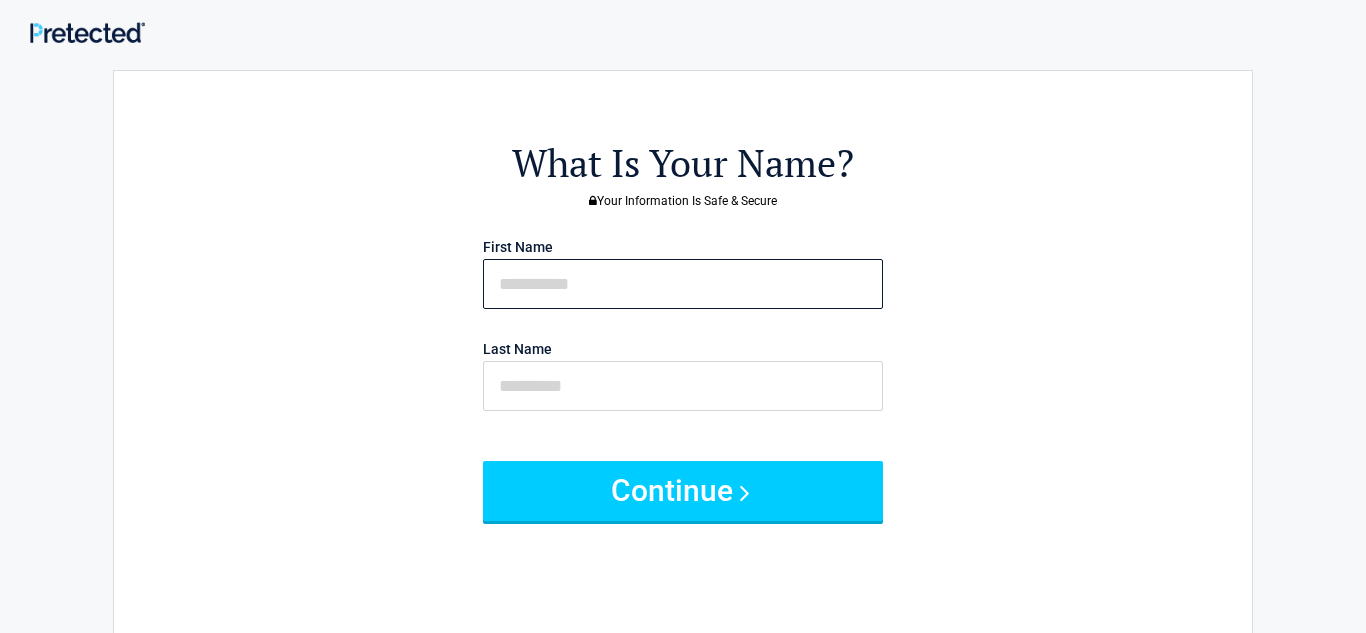 click at bounding box center [683, 284] 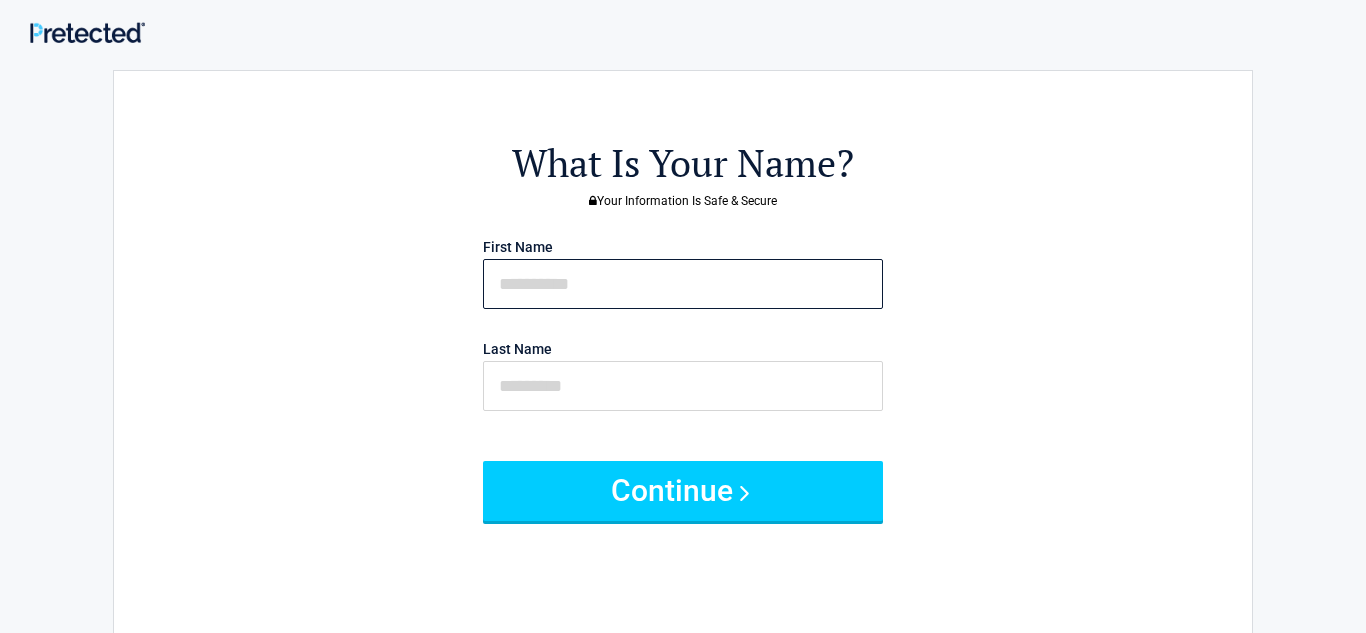 type on "*******" 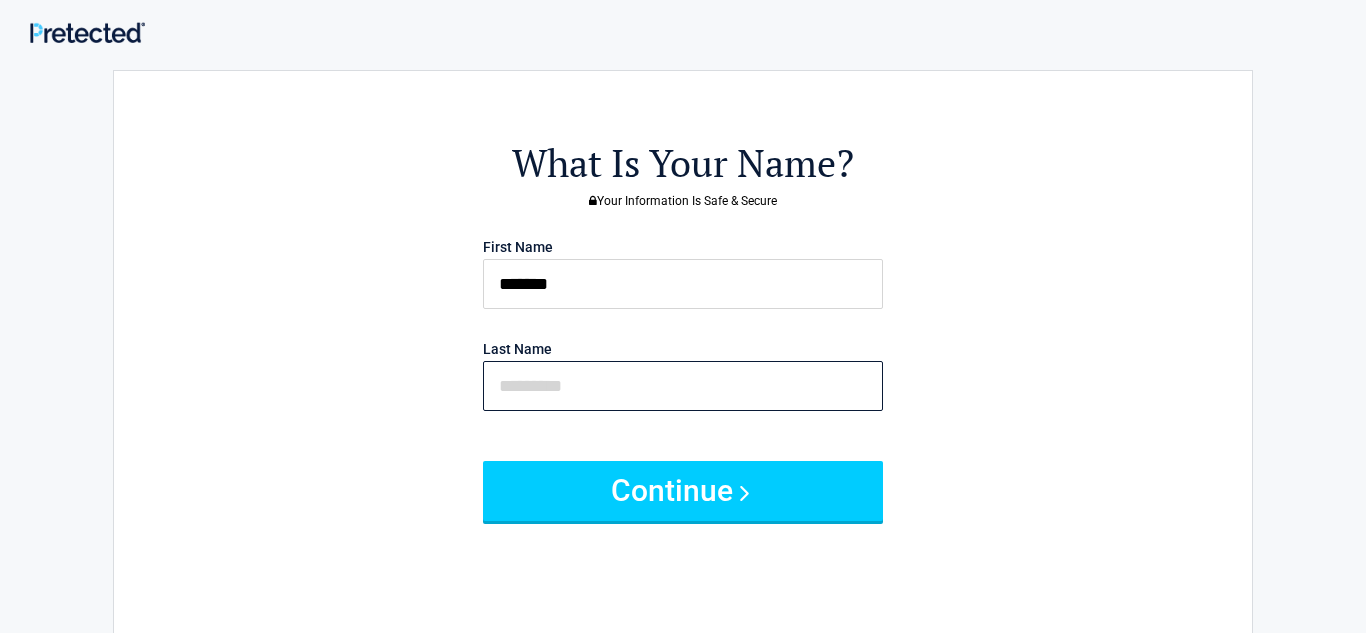 type on "*****" 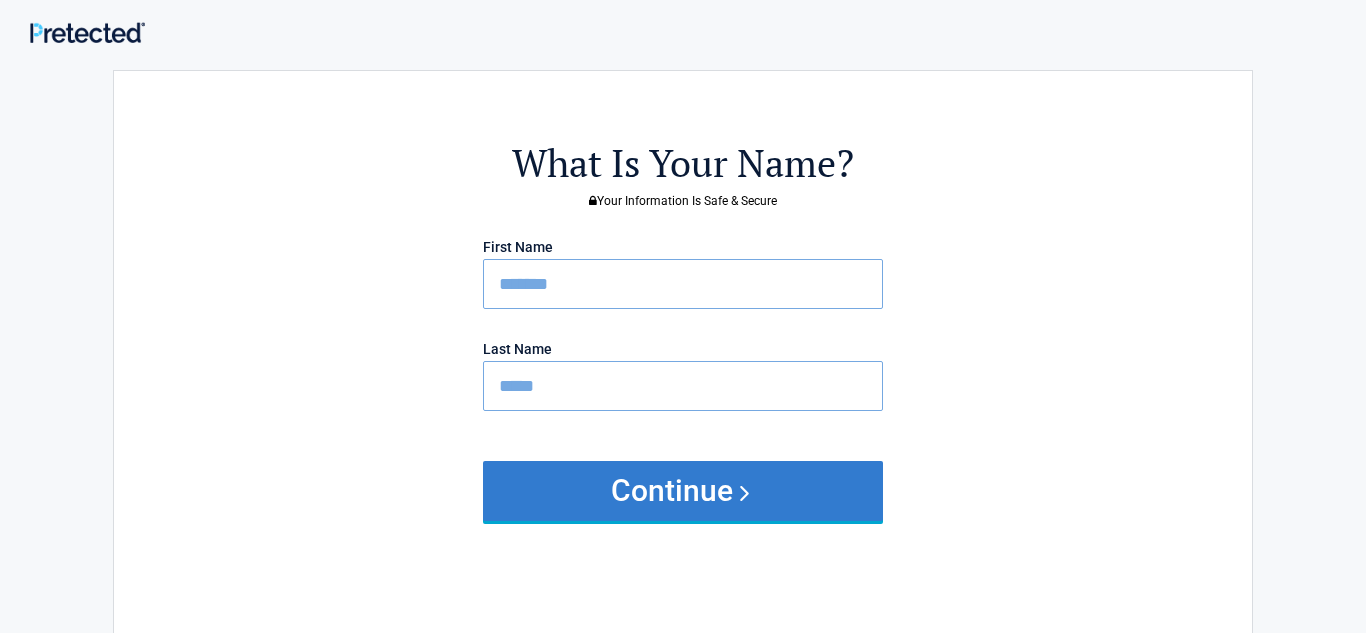click on "Continue" at bounding box center (683, 491) 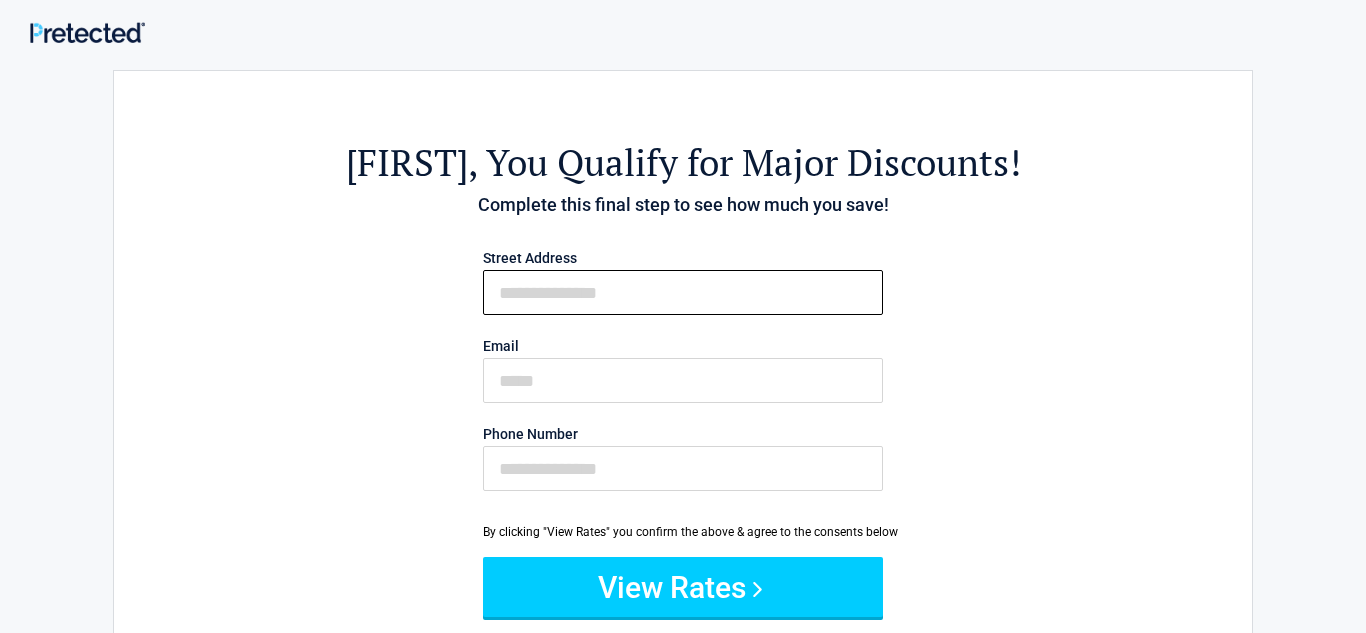 click on "First Name" at bounding box center (683, 292) 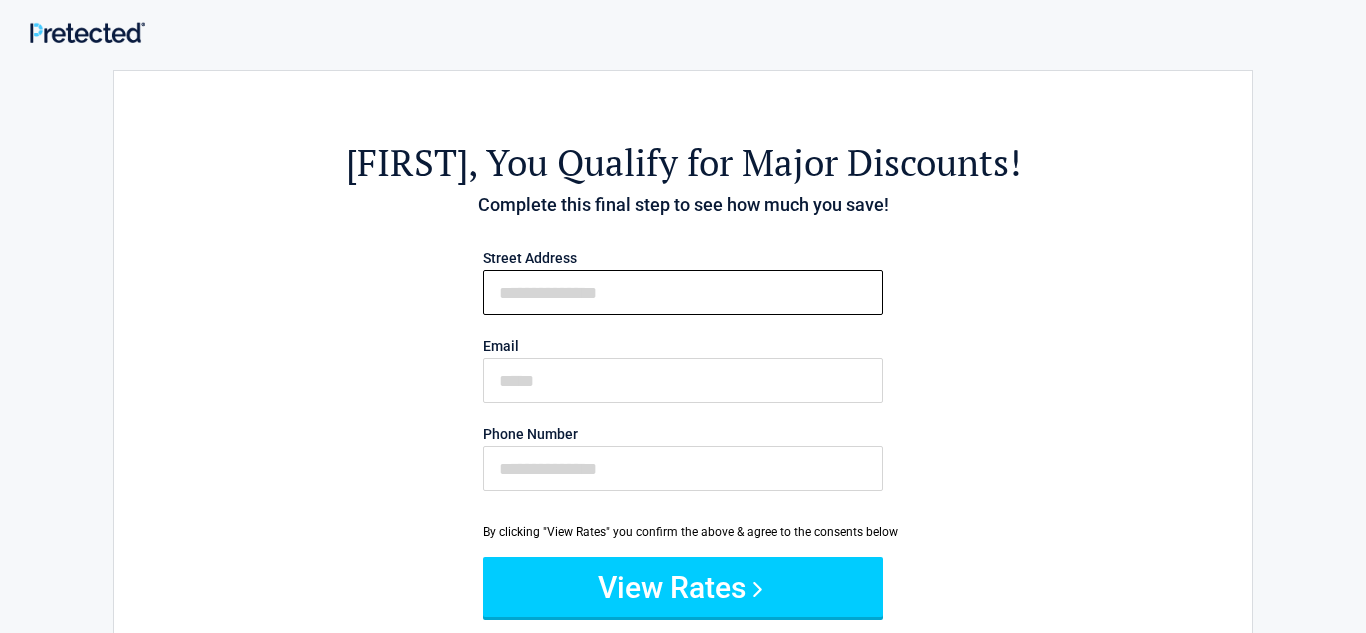 type on "**********" 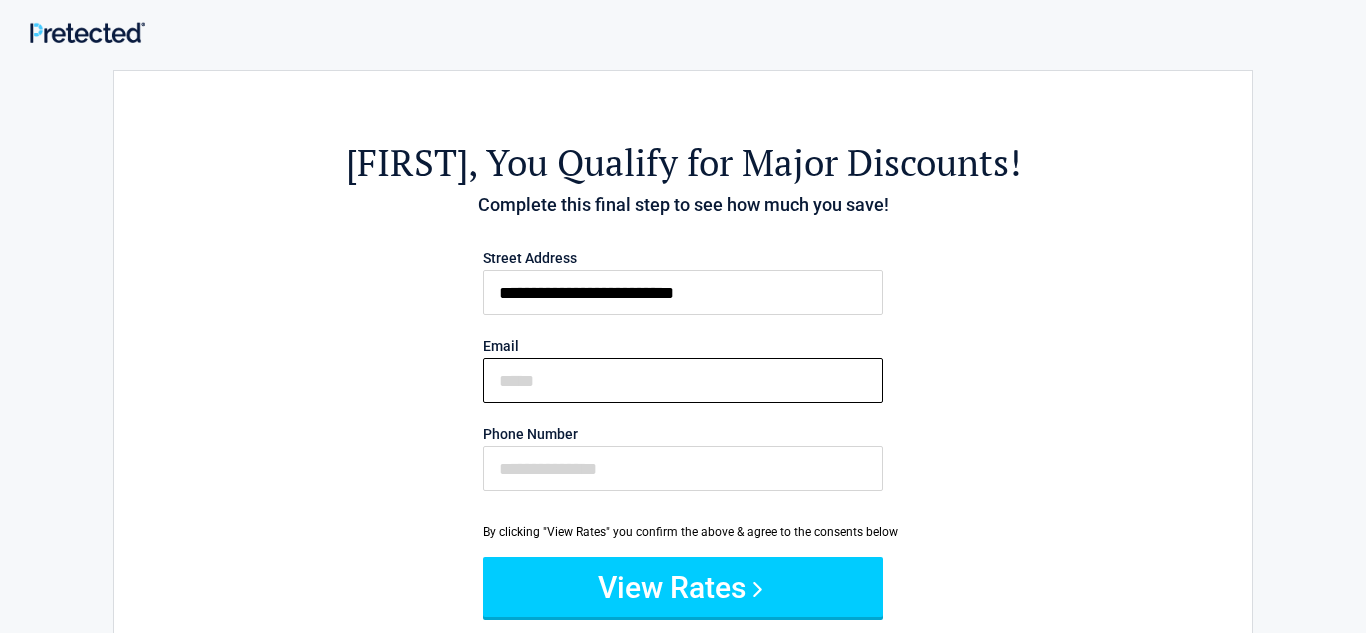 type on "**********" 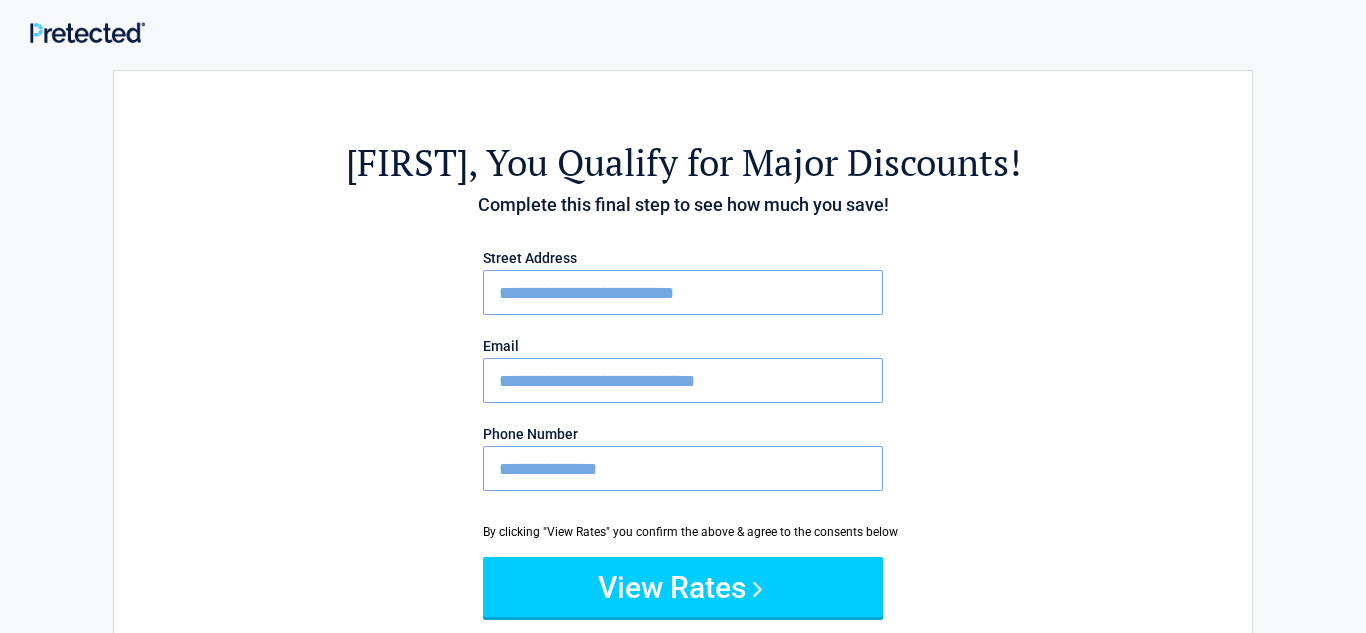 drag, startPoint x: 635, startPoint y: 460, endPoint x: 548, endPoint y: 465, distance: 87.14356 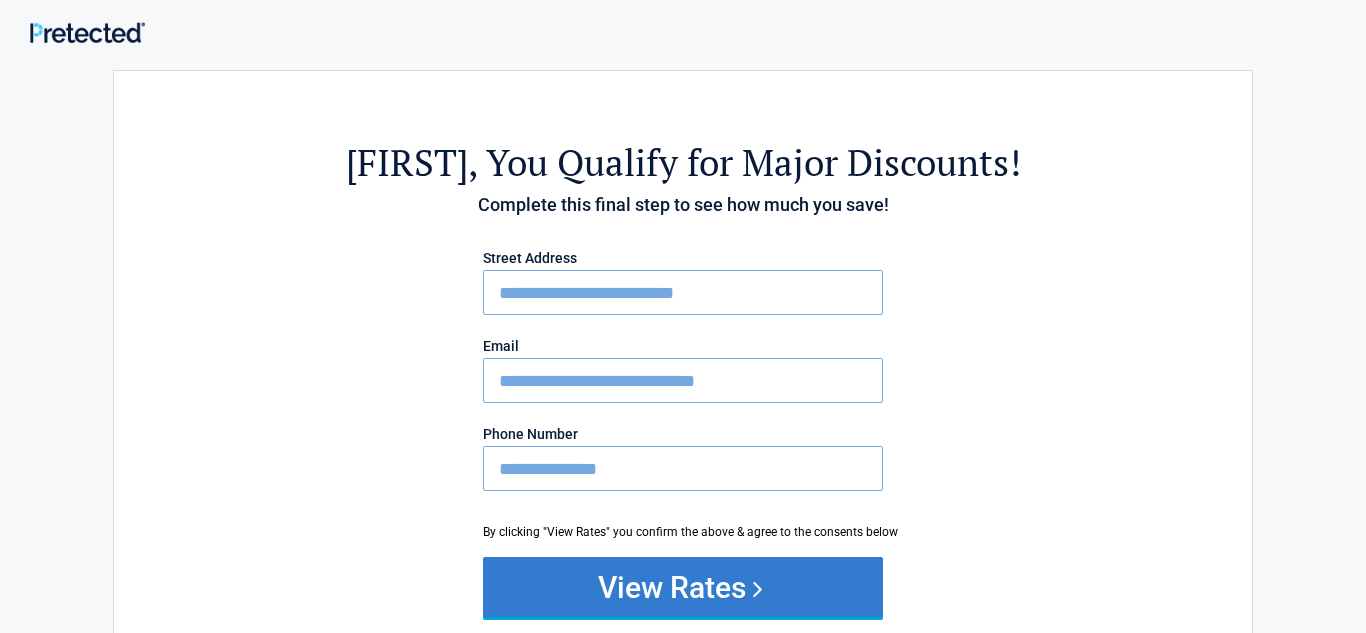 type on "**********" 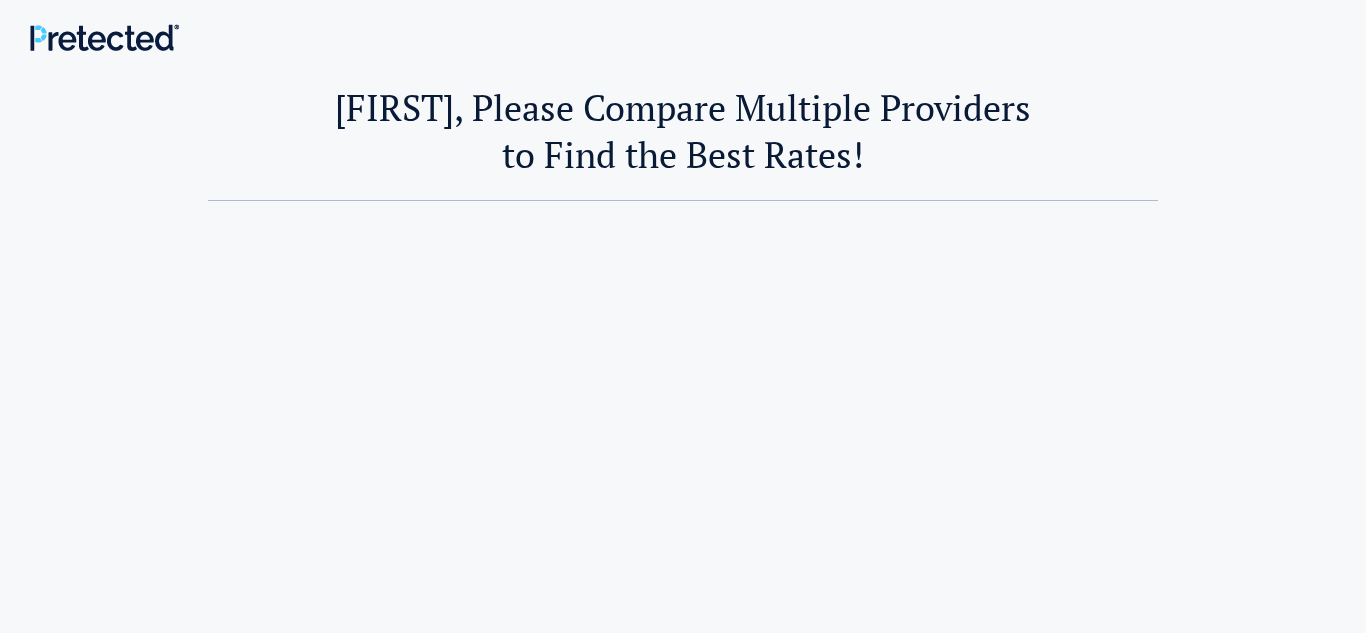 scroll, scrollTop: 0, scrollLeft: 0, axis: both 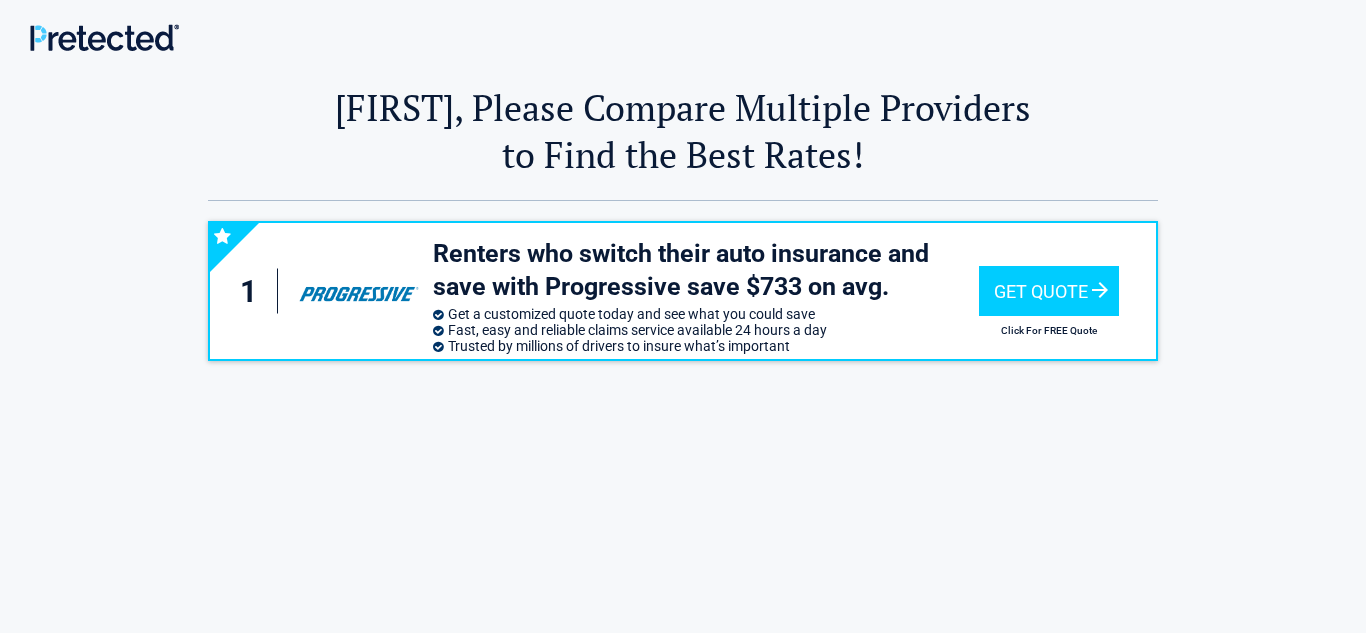 click on "[FIRST], Please Compare Multiple Providers  to Find the Best Rates!
[FIRST], Please Compare Multiple Providers to Find the Best Rates!
1
Renters who switch their auto insurance and save with Progressive save $733 on avg.
Get a customized quote today and see what you could save
Fast, easy and reliable claims service available 24 hours a day
Trusted by millions of drivers to insure what’s important
Get Quote
Click For FREE Quote" at bounding box center [683, 531] 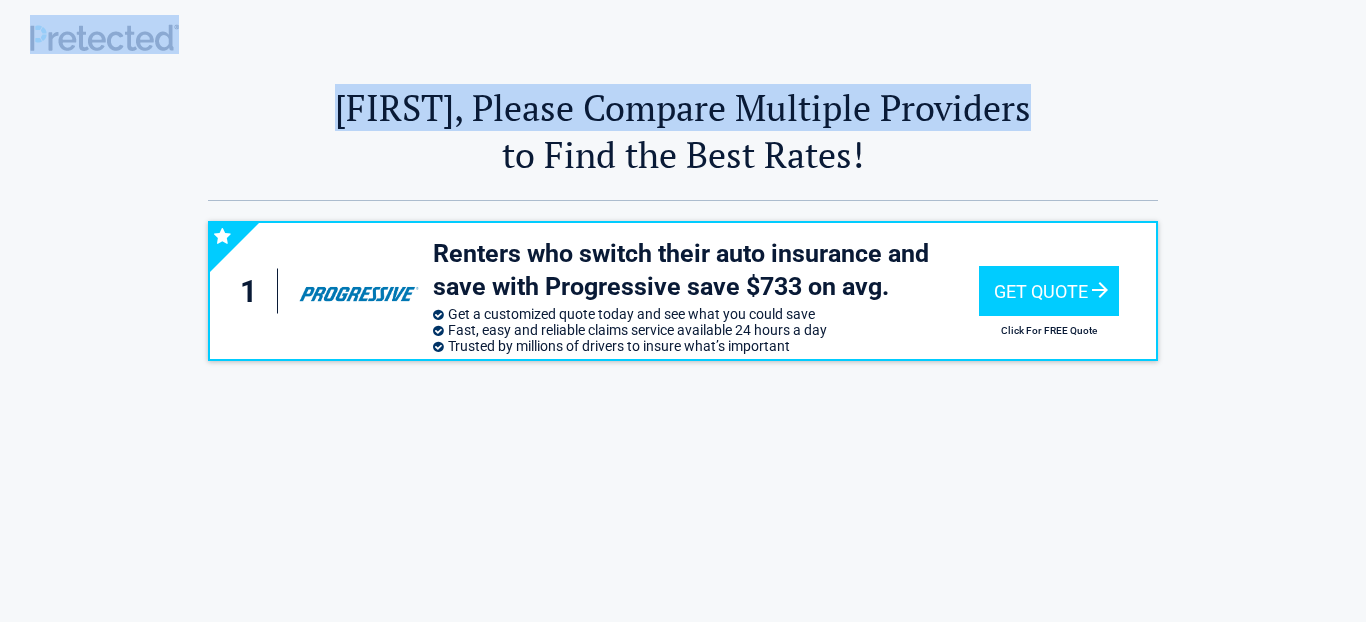 drag, startPoint x: 385, startPoint y: 33, endPoint x: 1352, endPoint y: 99, distance: 969.2497 